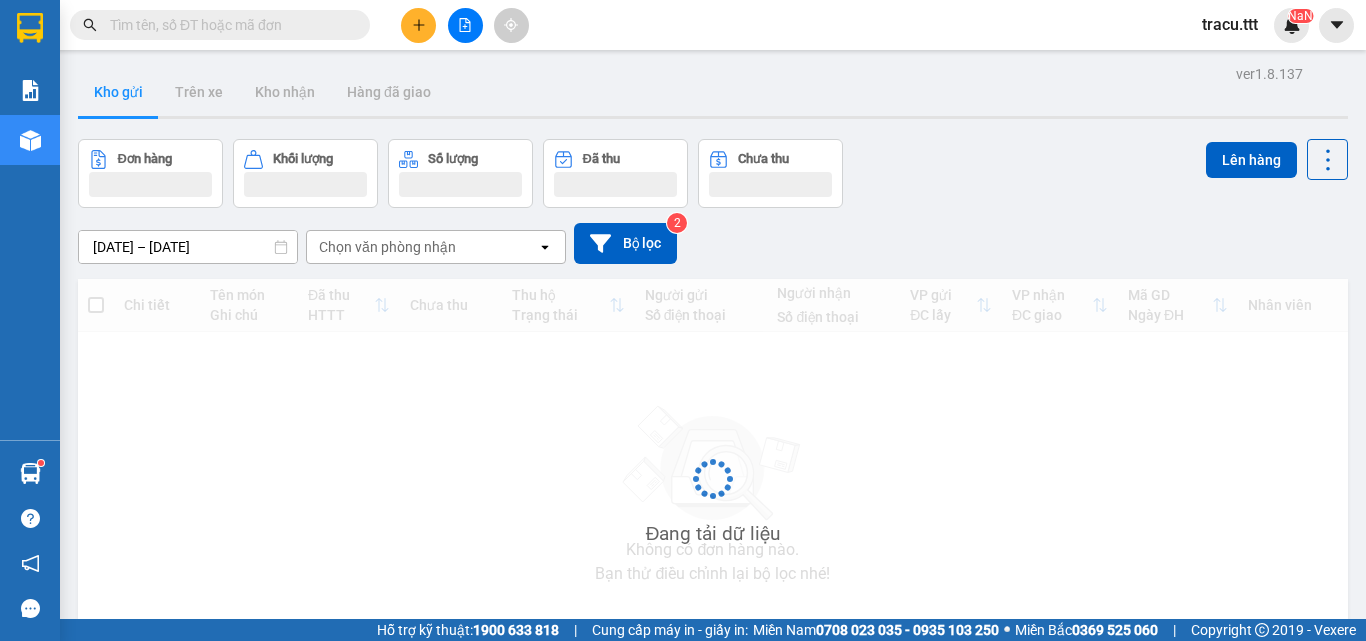 scroll, scrollTop: 0, scrollLeft: 0, axis: both 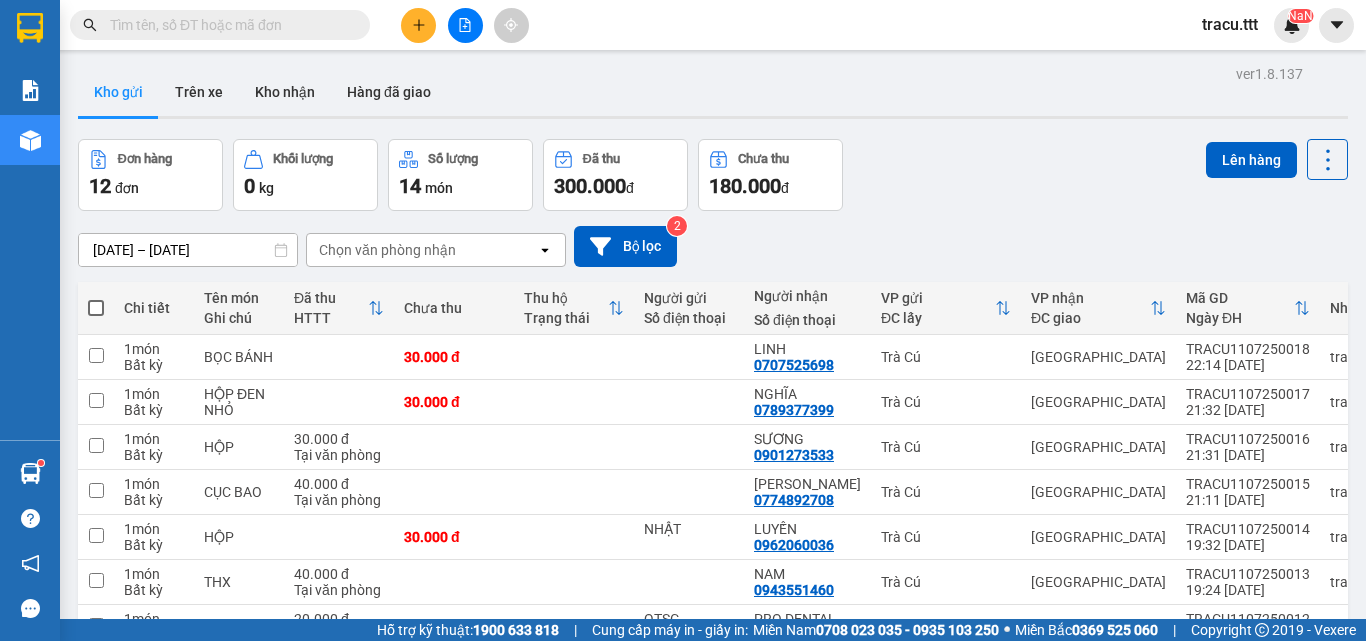 click at bounding box center (465, 25) 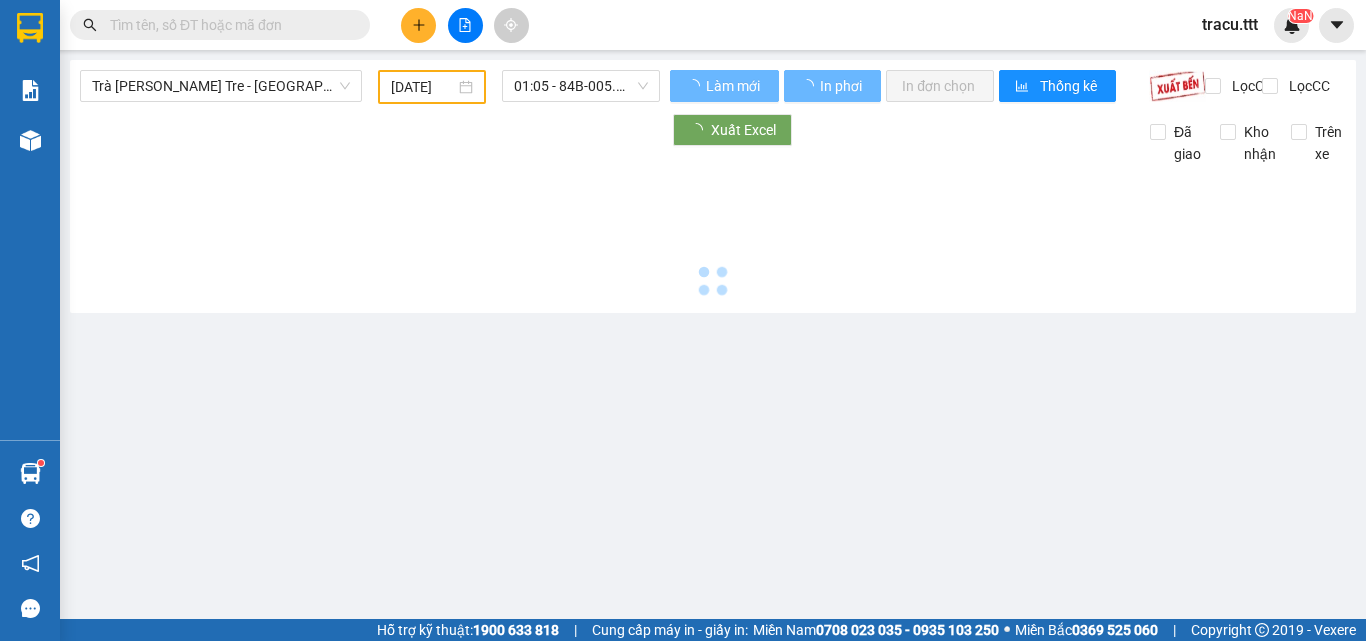 type on "[DATE]" 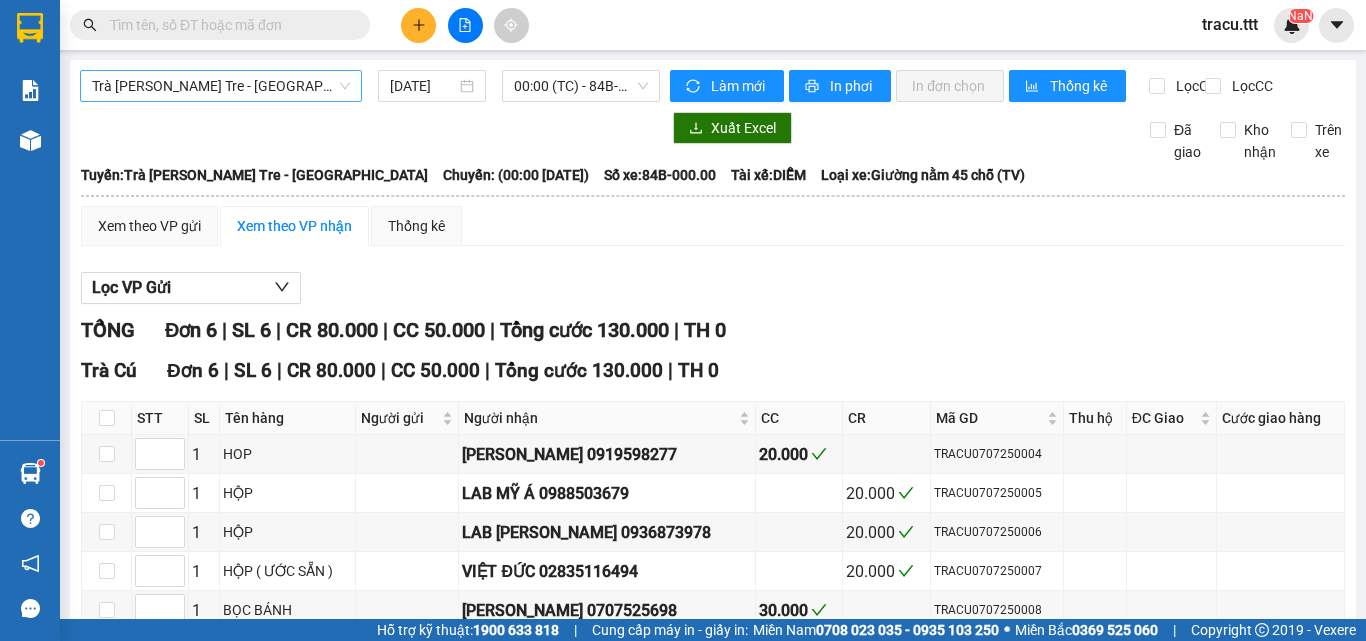 click on "Trà [PERSON_NAME] Tre - [GEOGRAPHIC_DATA]" at bounding box center [221, 86] 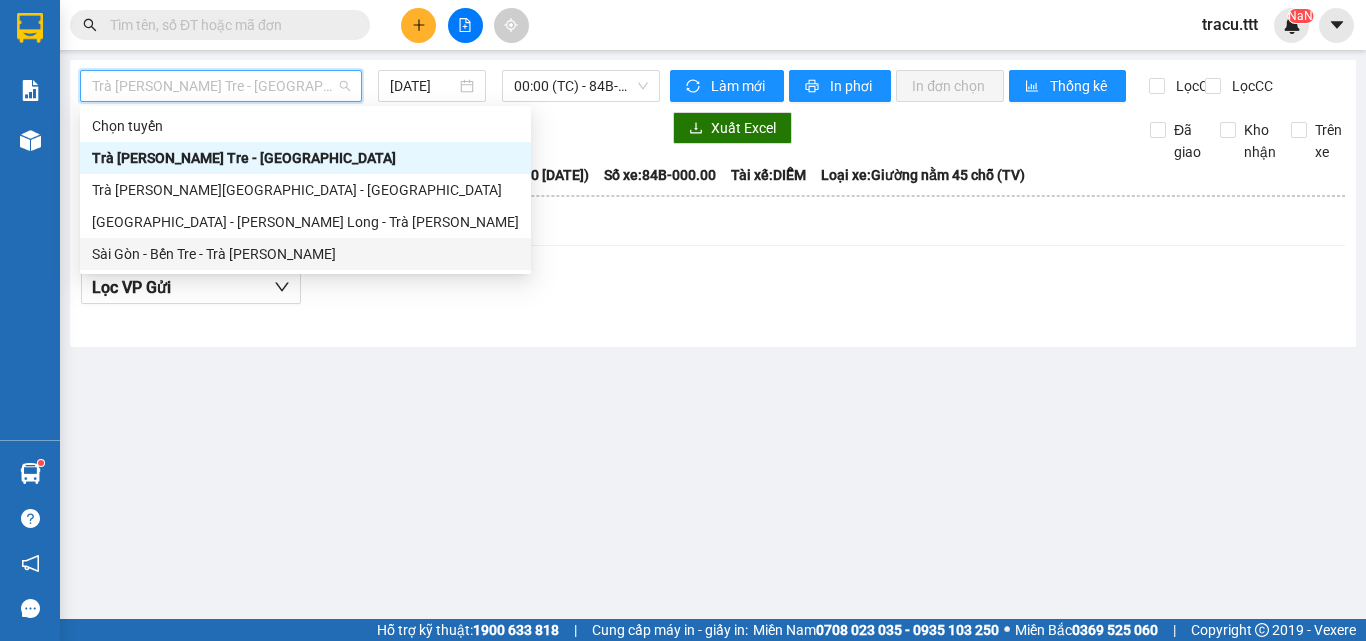 click on "Sài Gòn - Bến Tre - Trà [PERSON_NAME]" at bounding box center (305, 254) 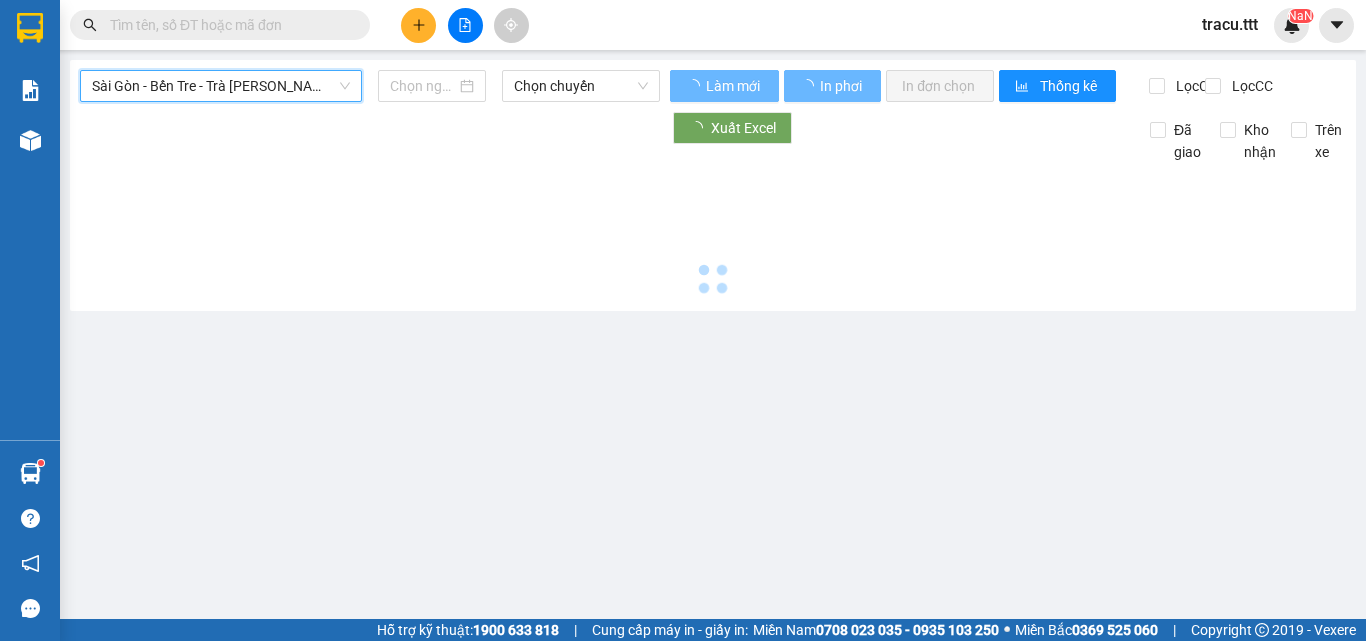 type on "[DATE]" 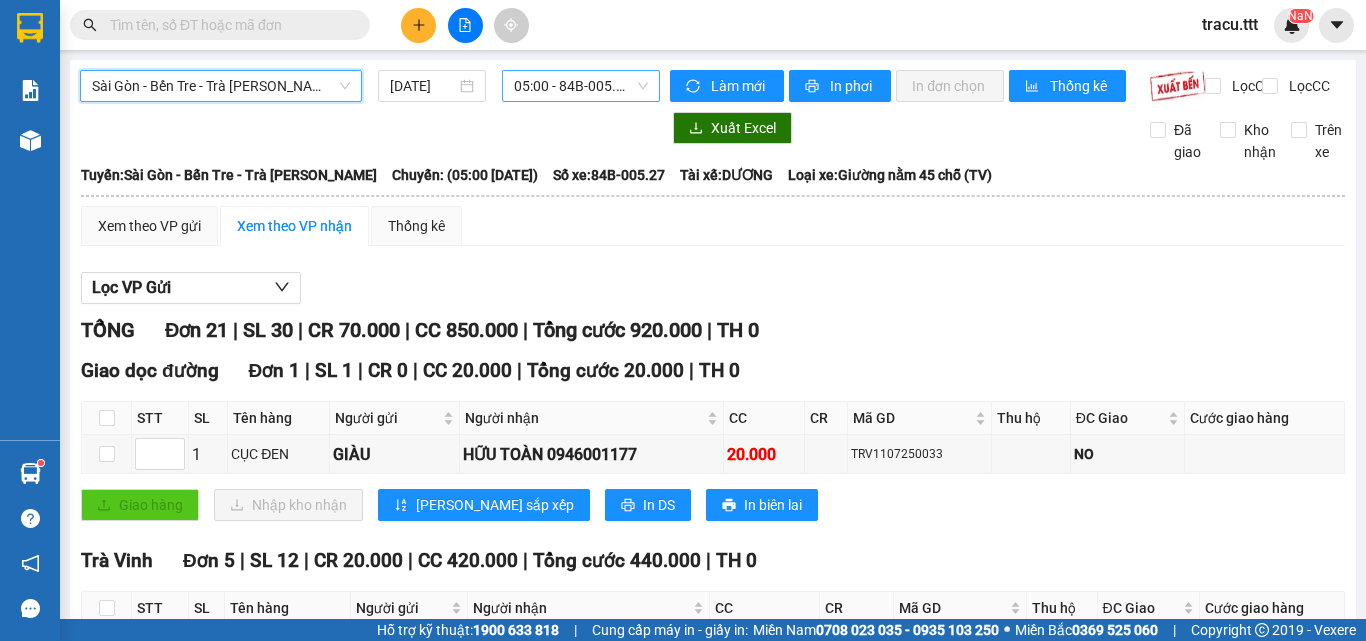 click on "05:00     - 84B-005.27" at bounding box center [581, 86] 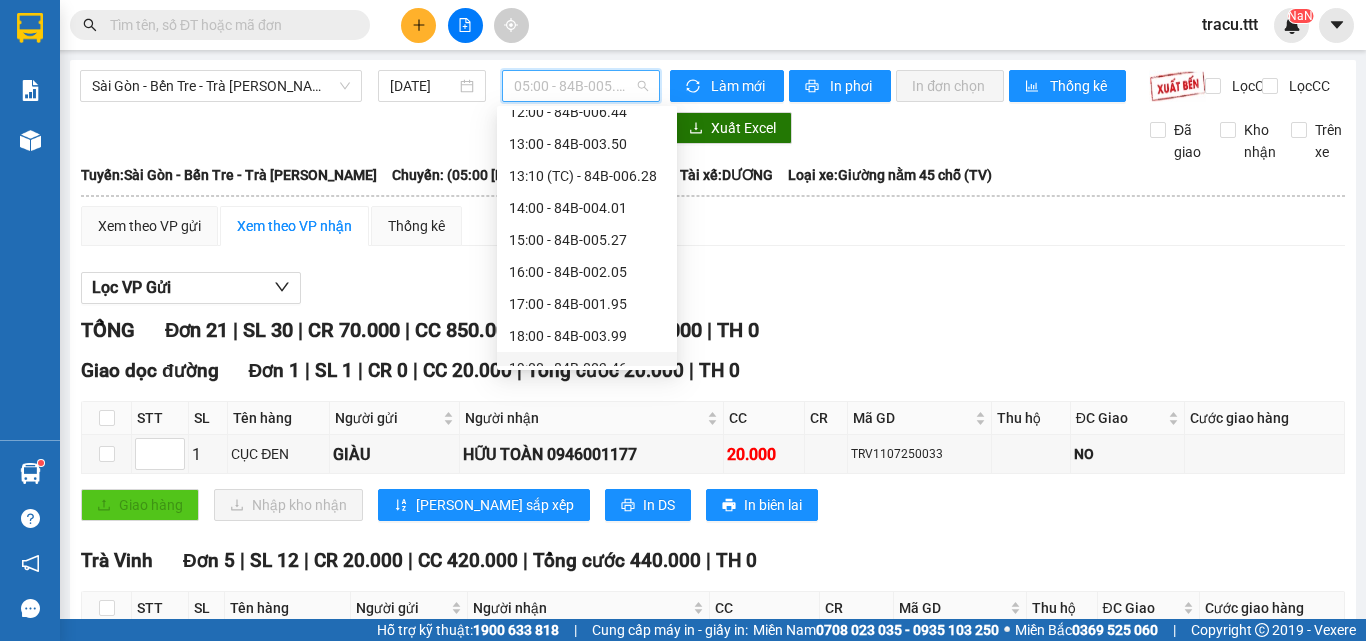 scroll, scrollTop: 400, scrollLeft: 0, axis: vertical 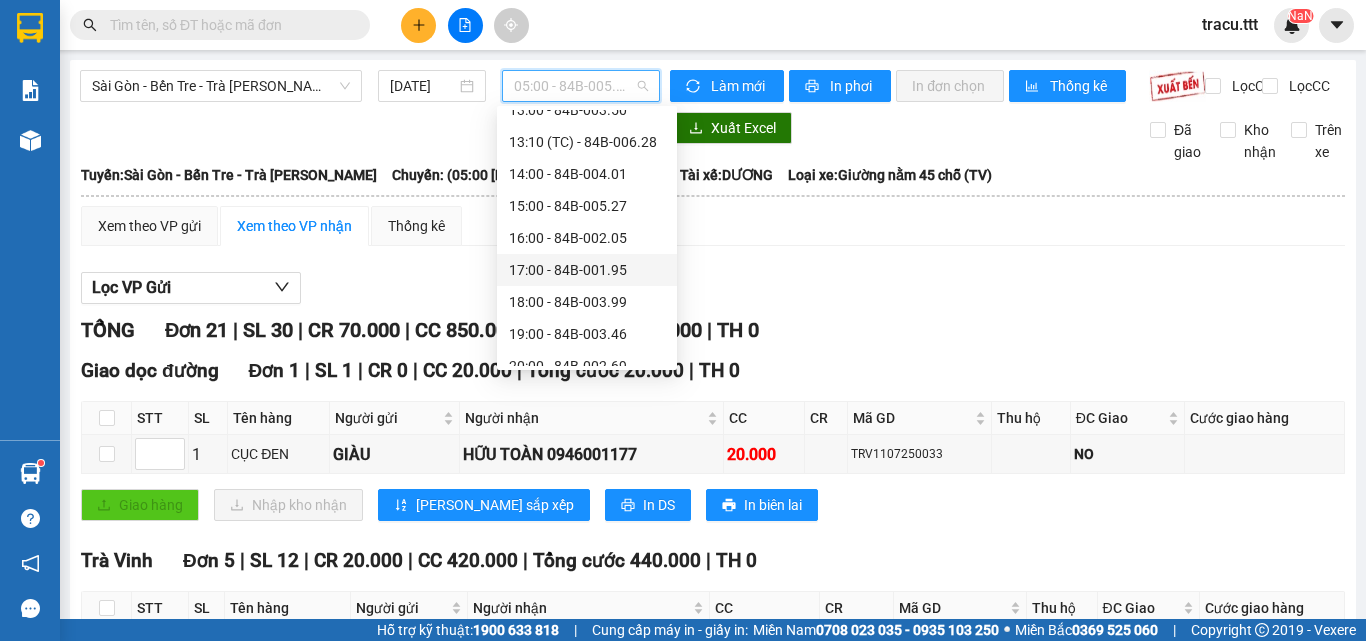 click on "17:00     - 84B-001.95" at bounding box center [587, 270] 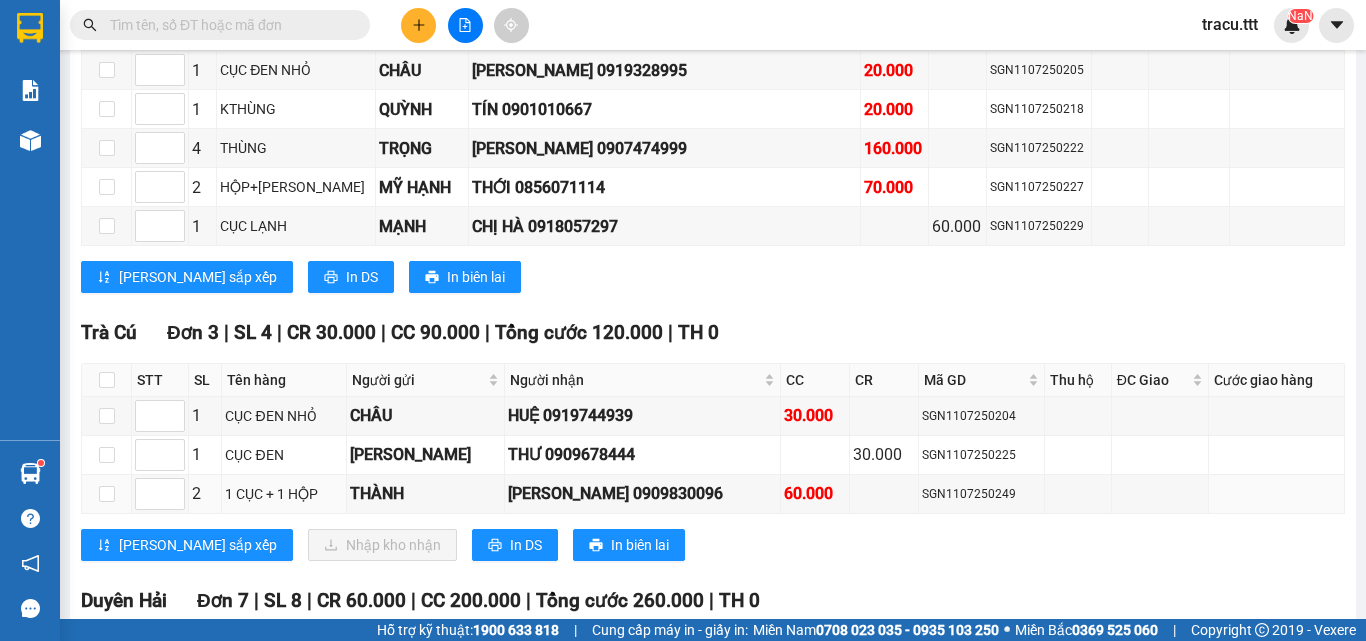 scroll, scrollTop: 3000, scrollLeft: 0, axis: vertical 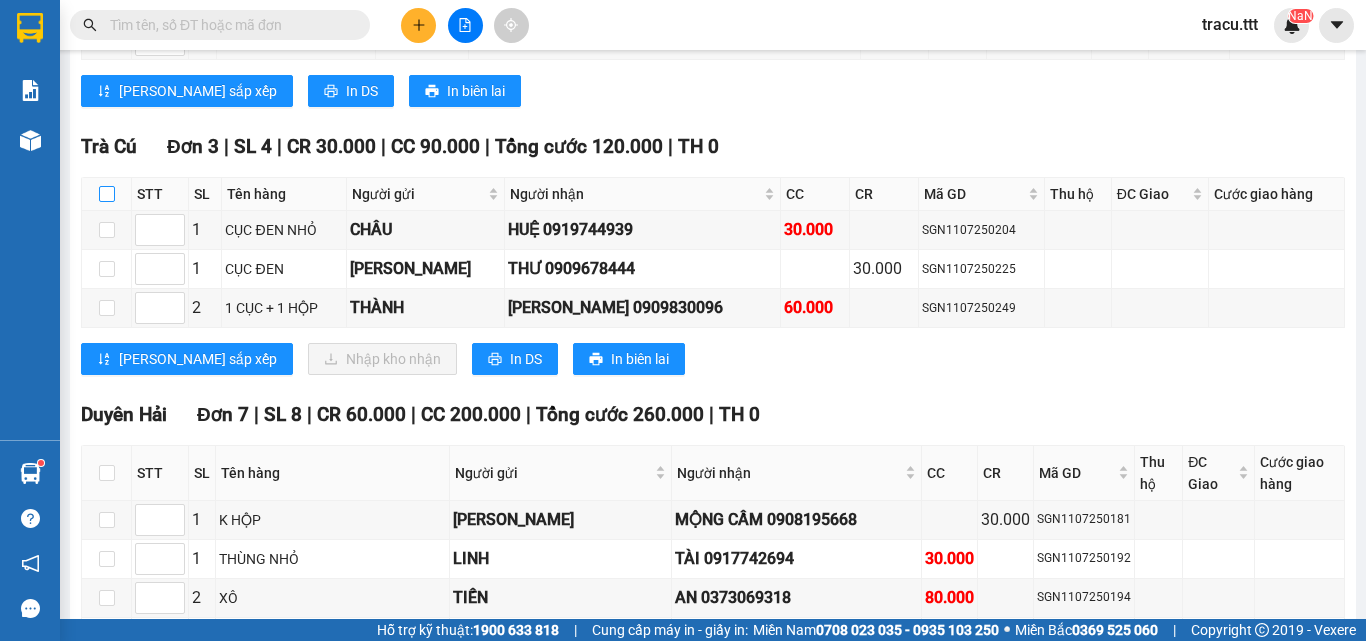 click at bounding box center (107, 194) 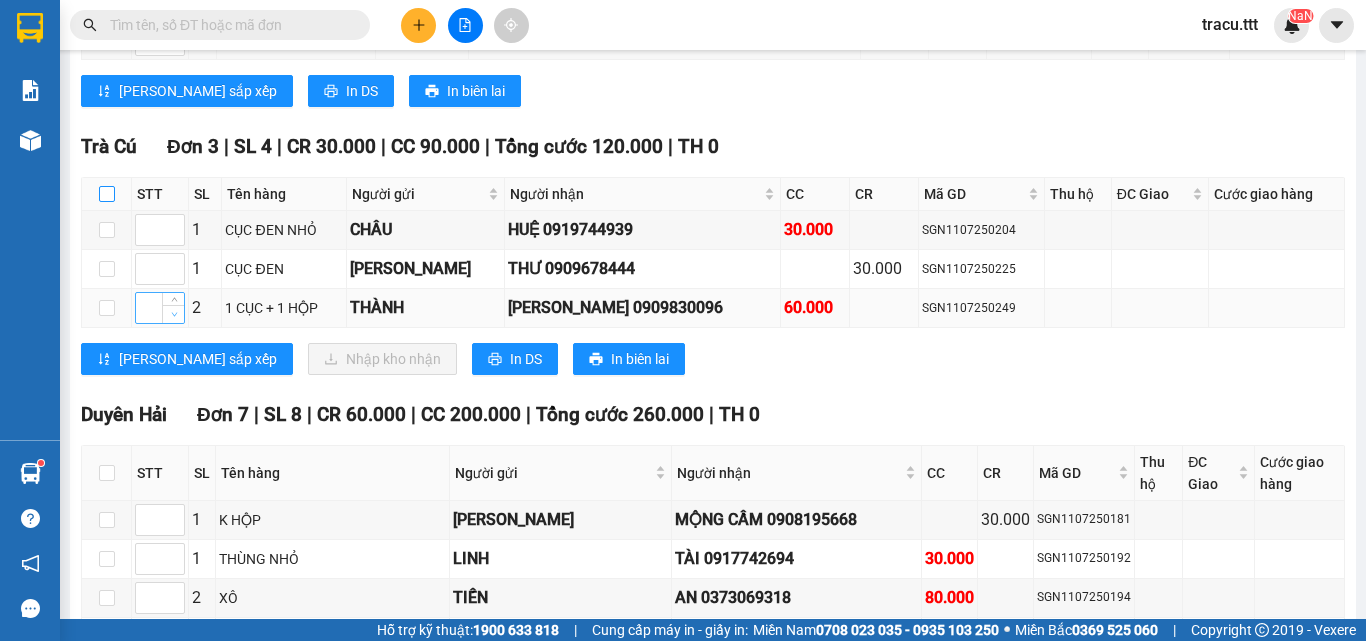 checkbox on "true" 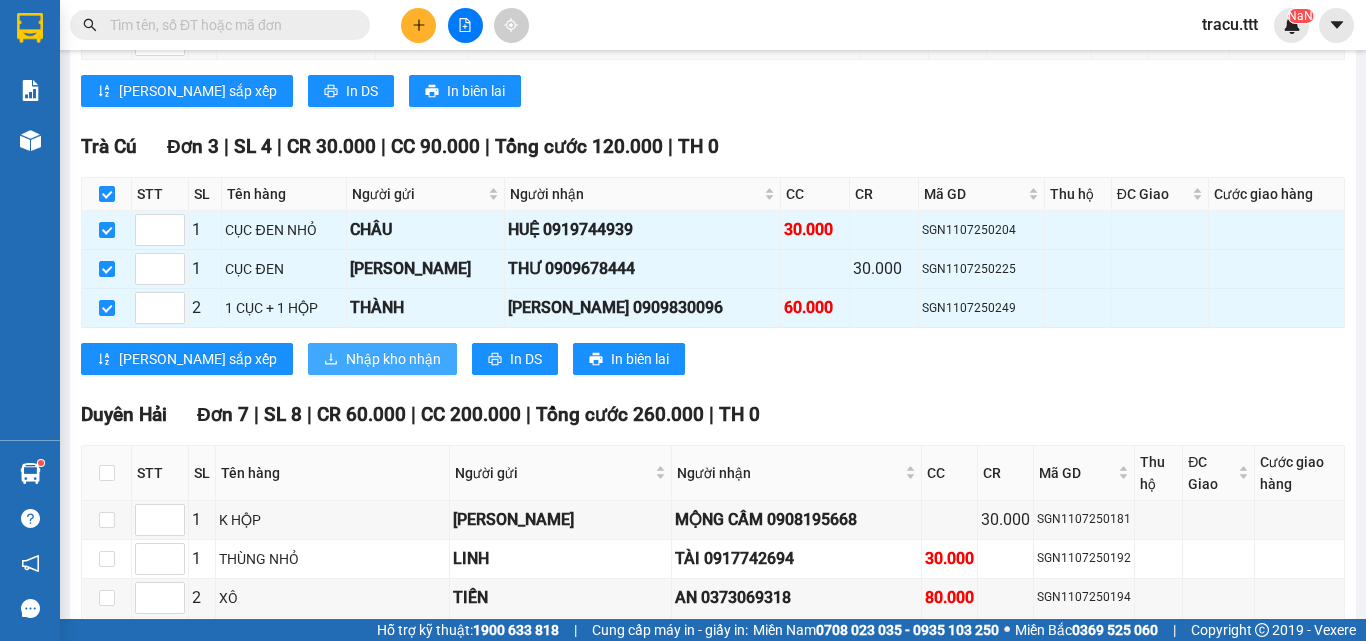 click on "Nhập kho nhận" at bounding box center (393, 359) 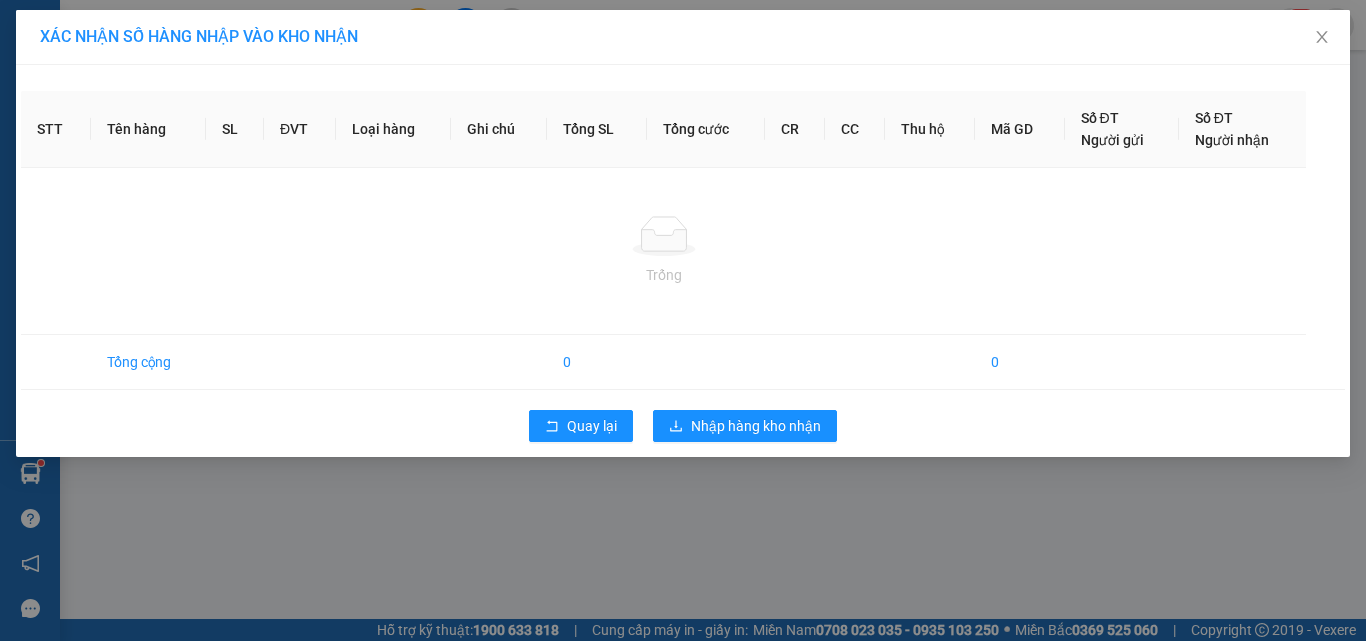 scroll, scrollTop: 0, scrollLeft: 0, axis: both 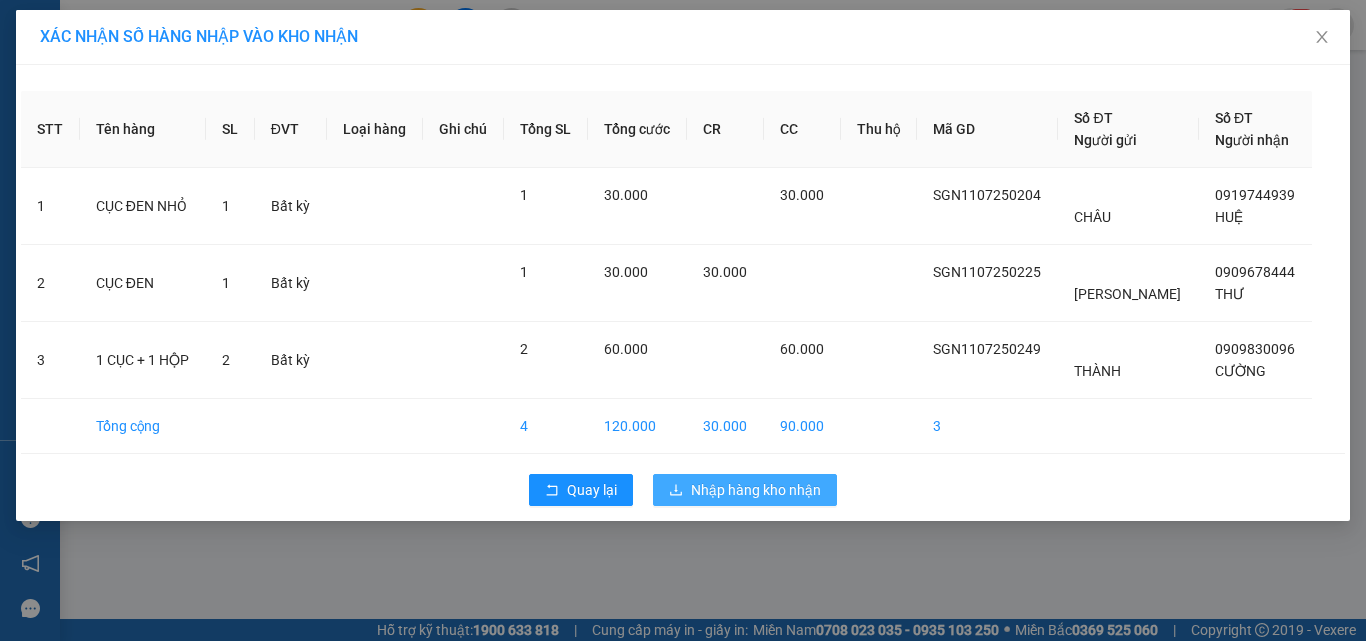 drag, startPoint x: 799, startPoint y: 481, endPoint x: 787, endPoint y: 461, distance: 23.323807 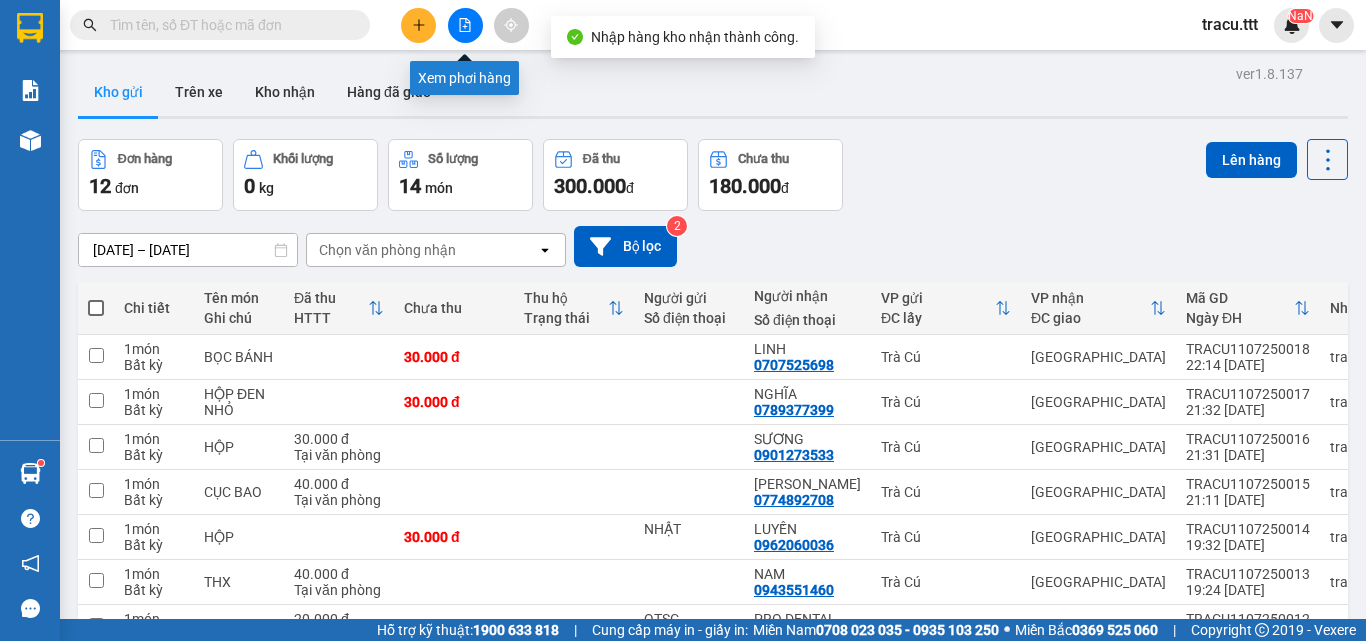 click 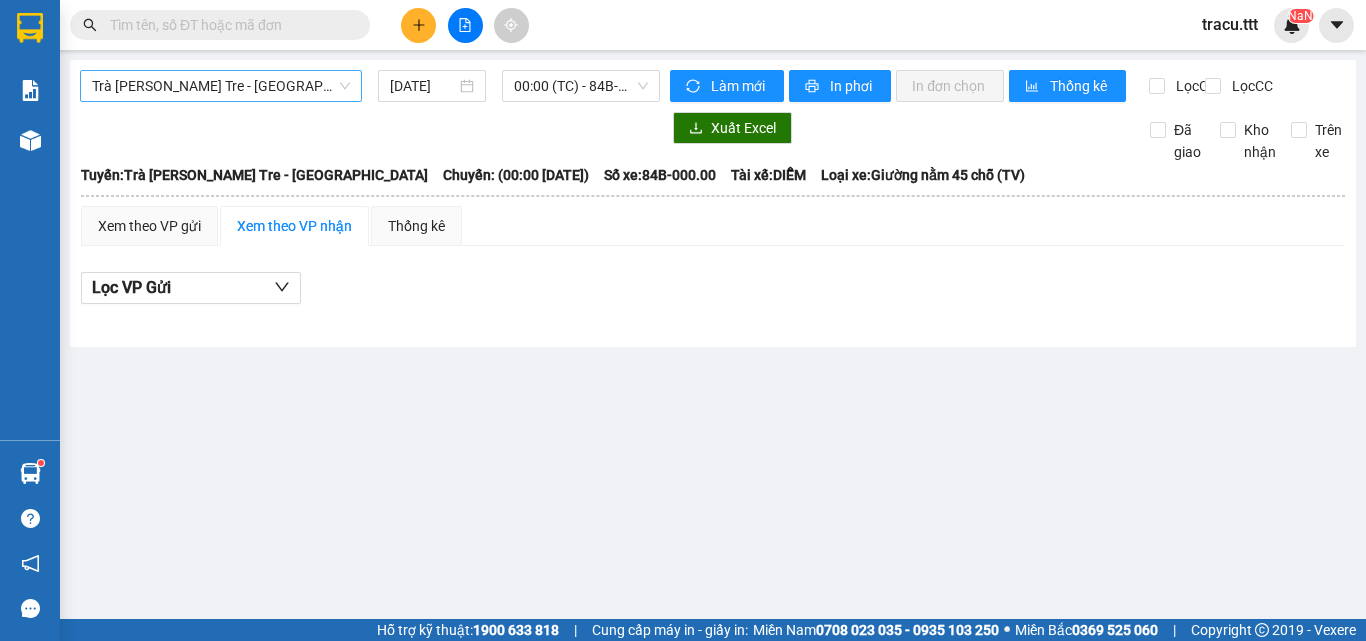 click on "Trà [PERSON_NAME] Tre - [GEOGRAPHIC_DATA]" at bounding box center (221, 86) 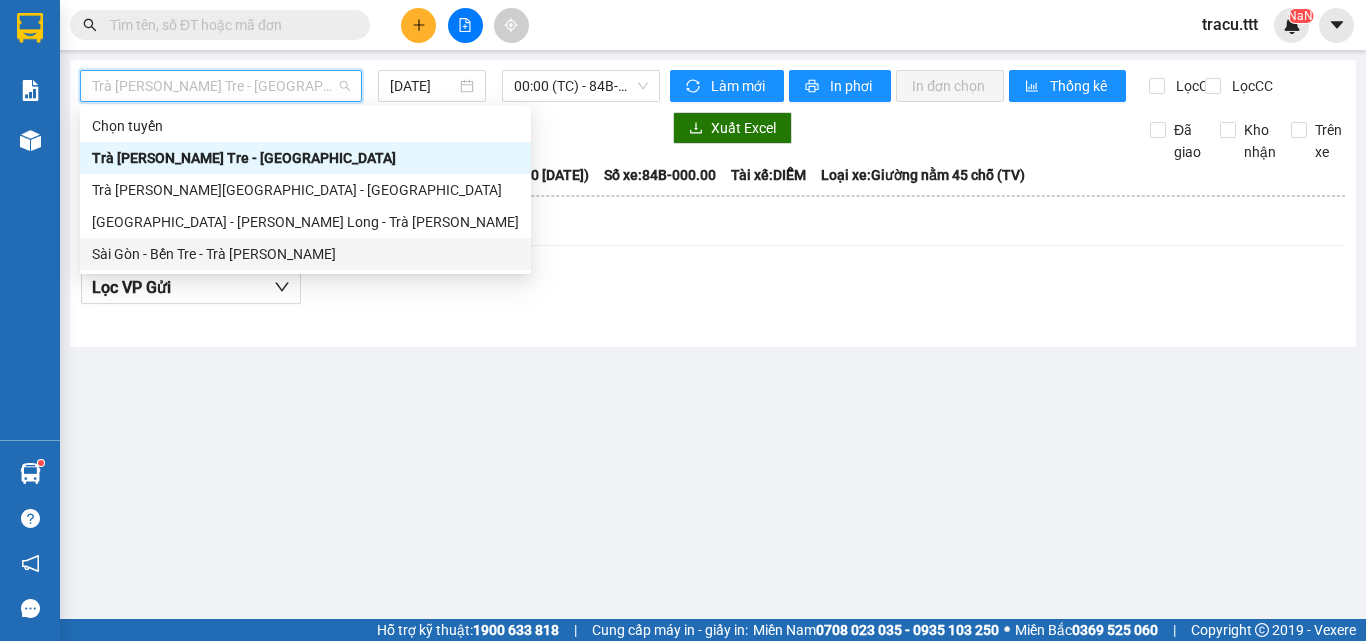 click on "Sài Gòn - Bến Tre - Trà [PERSON_NAME]" at bounding box center (305, 254) 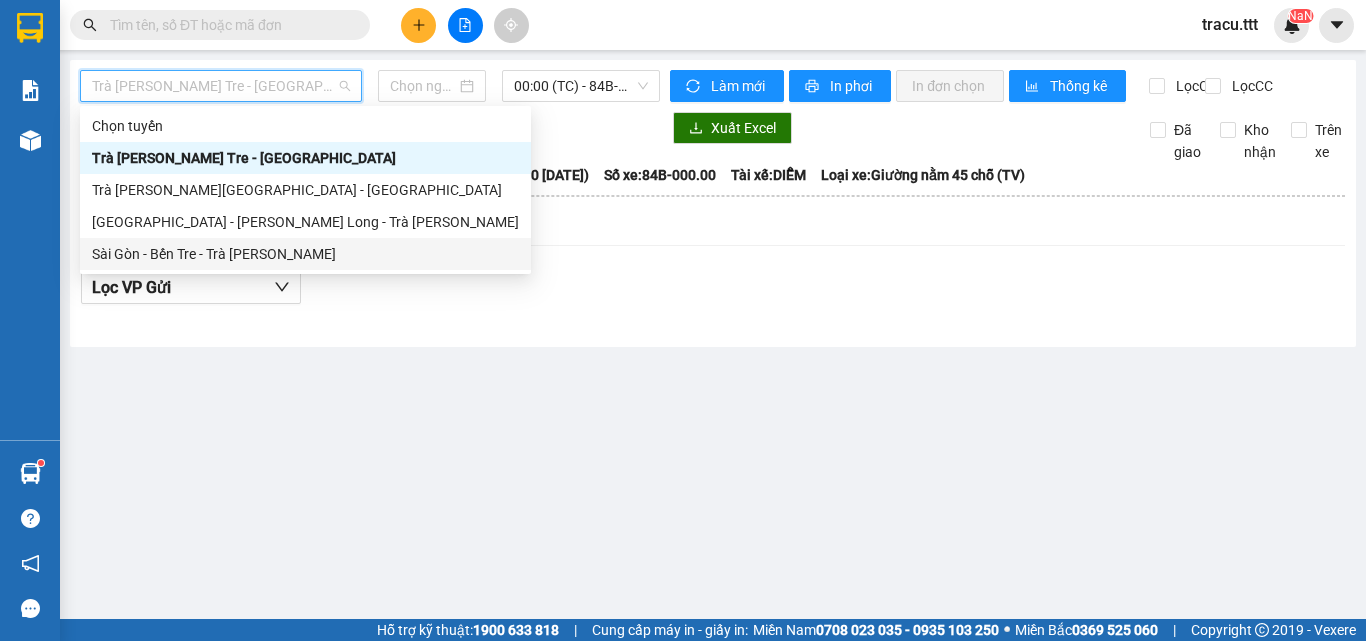 type on "[DATE]" 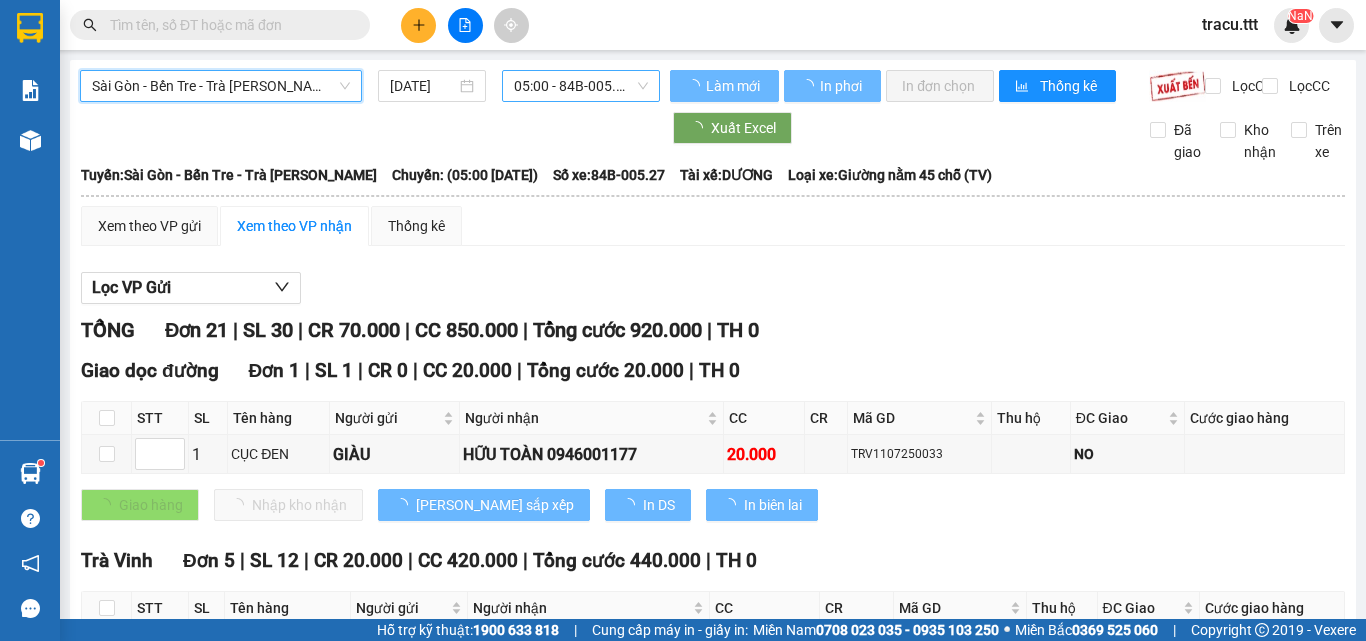 click on "05:00     - 84B-005.27" at bounding box center (581, 86) 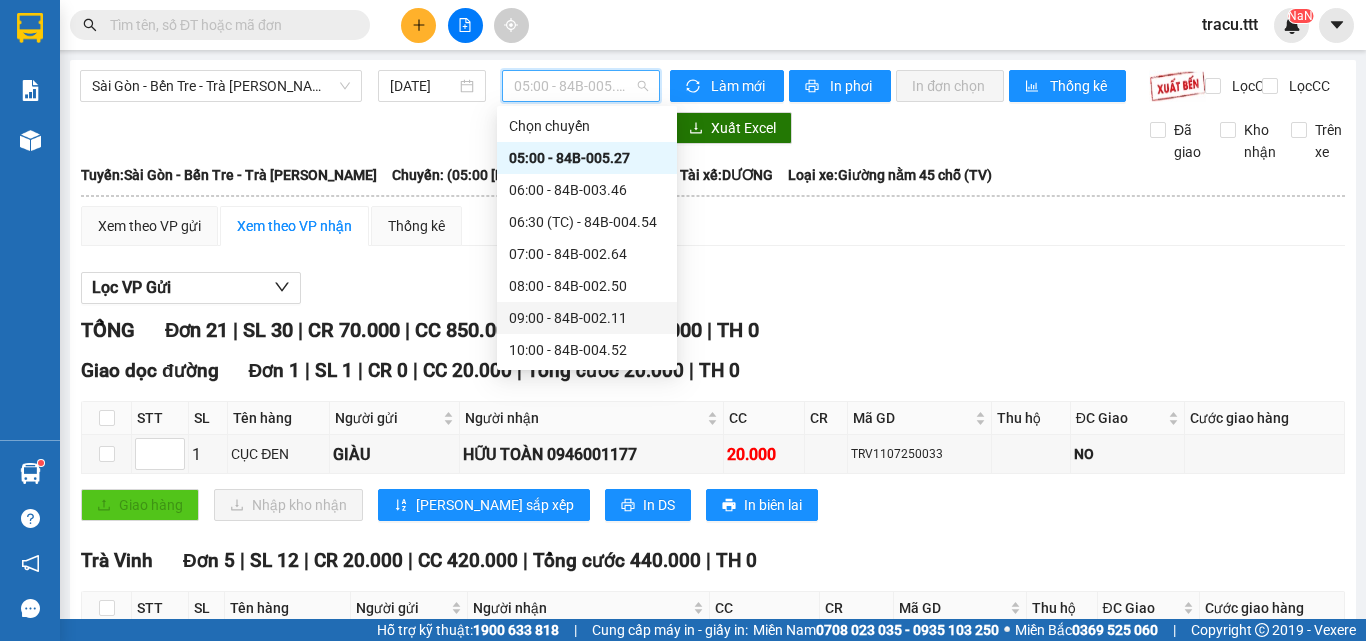 scroll, scrollTop: 400, scrollLeft: 0, axis: vertical 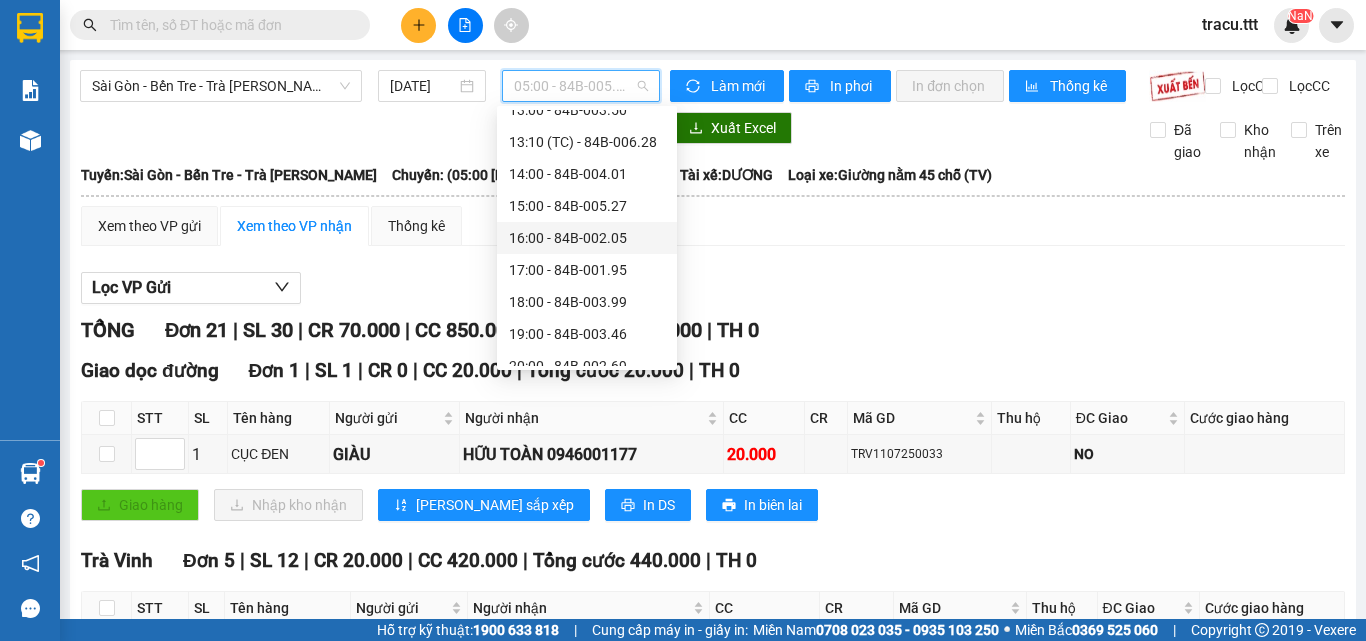click on "16:00     - 84B-002.05" at bounding box center [587, 238] 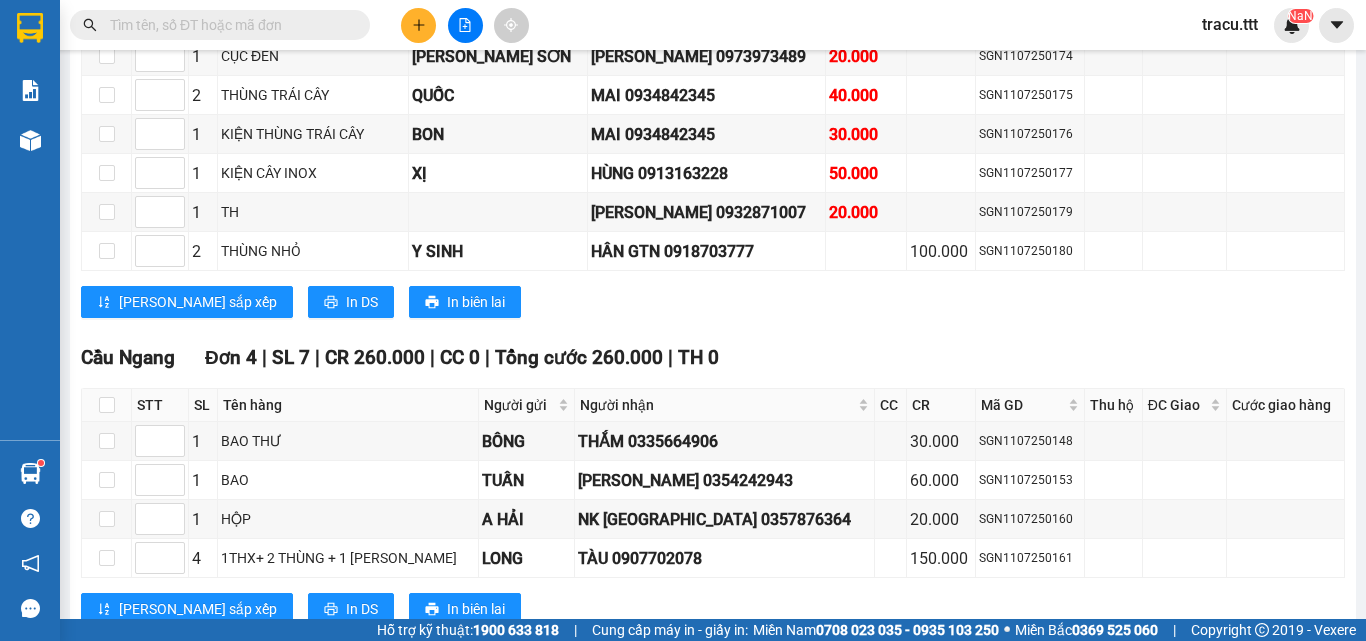 scroll, scrollTop: 1400, scrollLeft: 0, axis: vertical 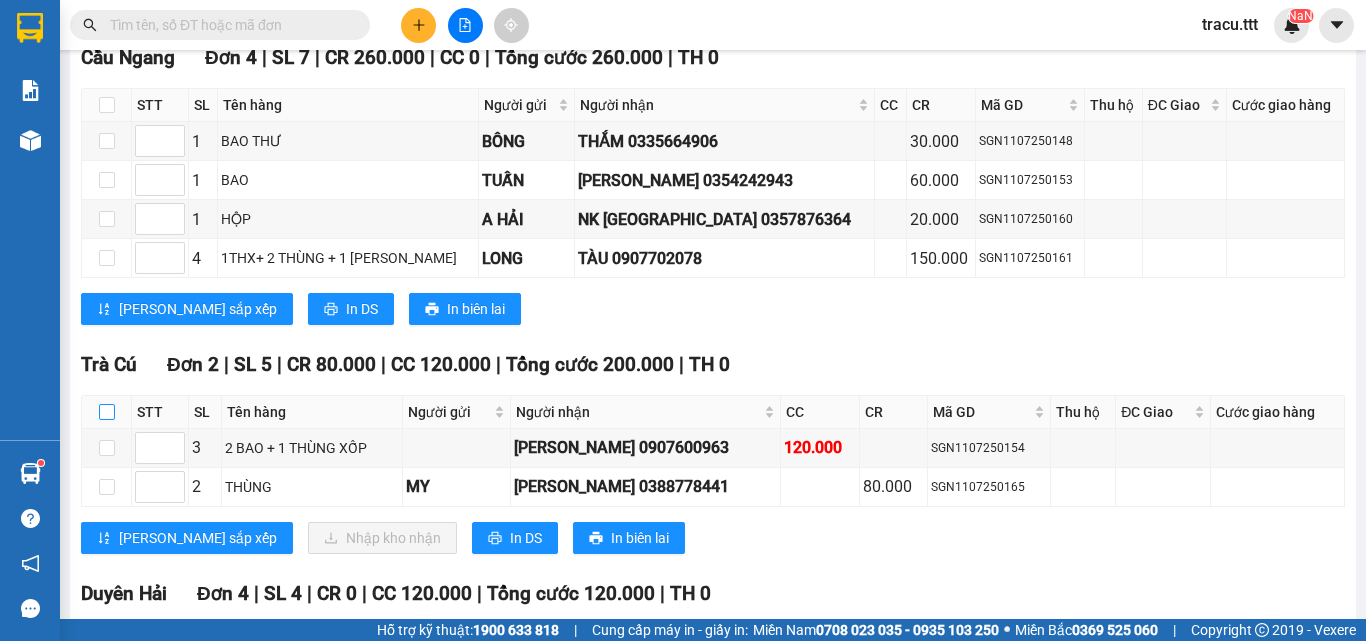 click at bounding box center [107, 412] 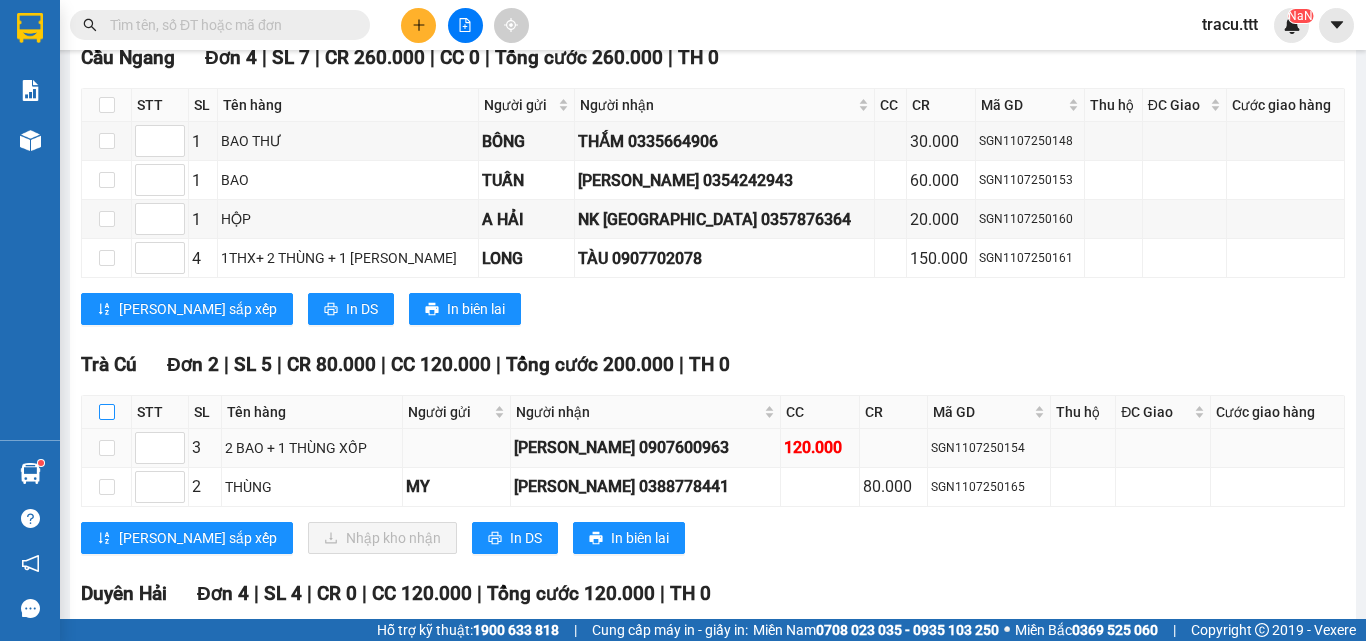 checkbox on "true" 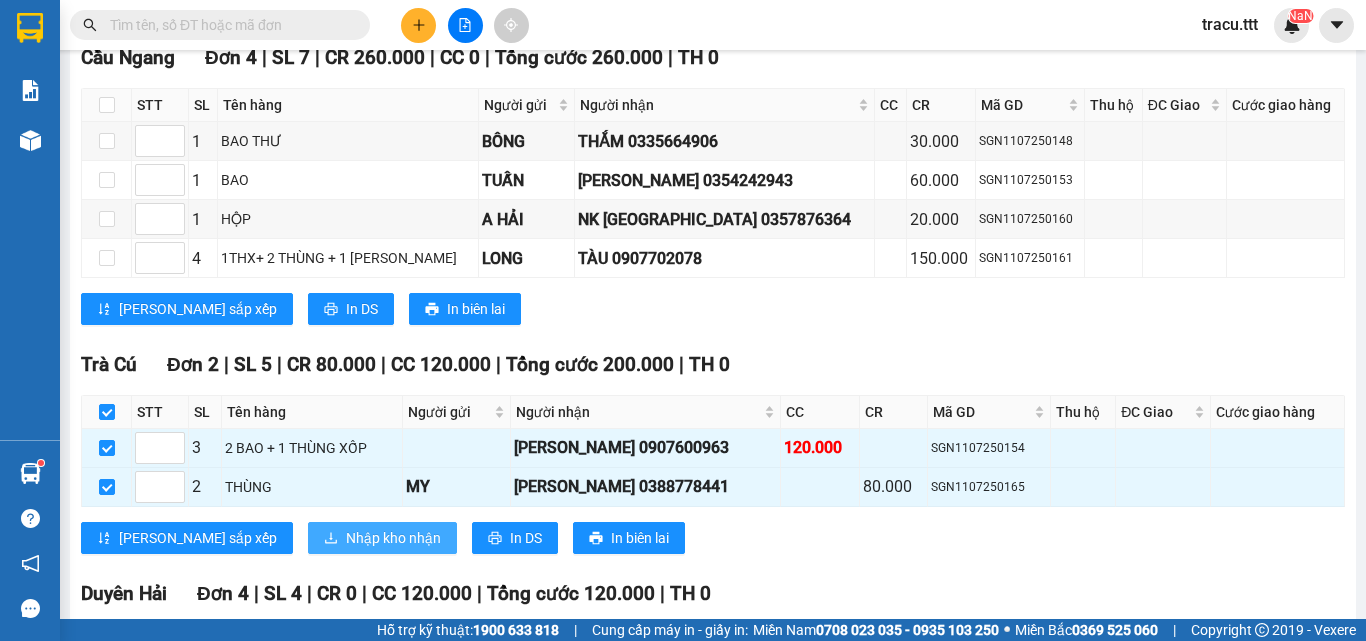 click on "Nhập kho nhận" at bounding box center [393, 538] 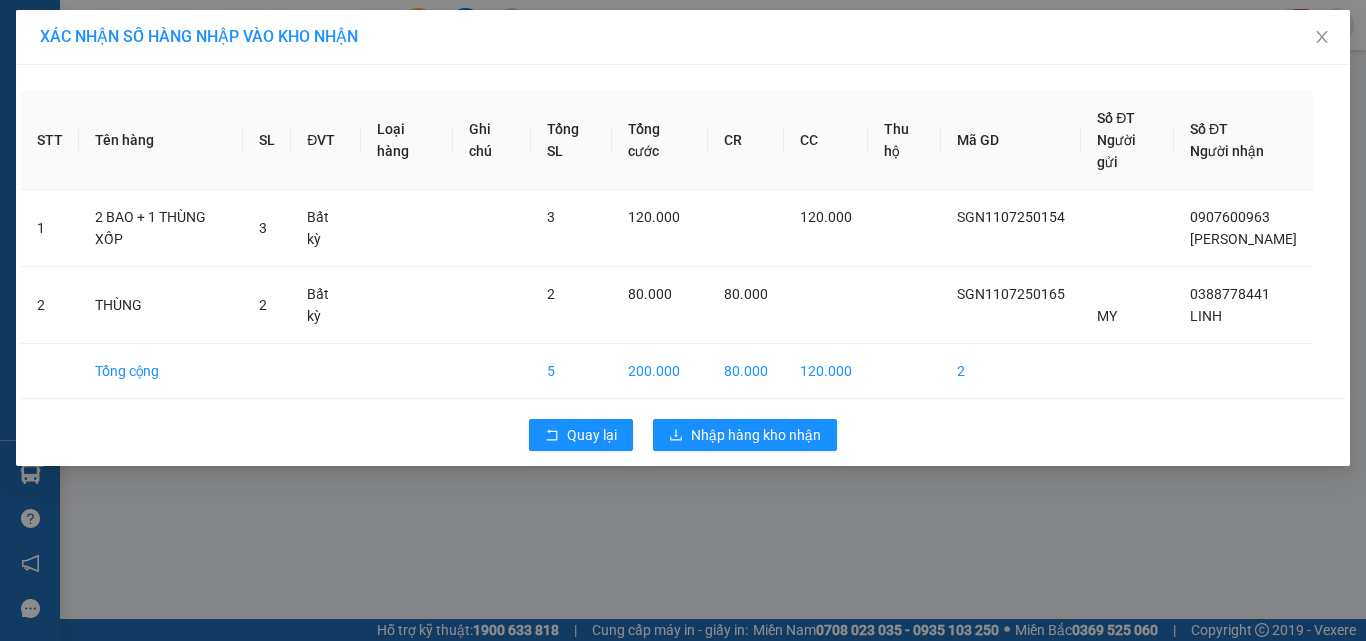 scroll, scrollTop: 0, scrollLeft: 0, axis: both 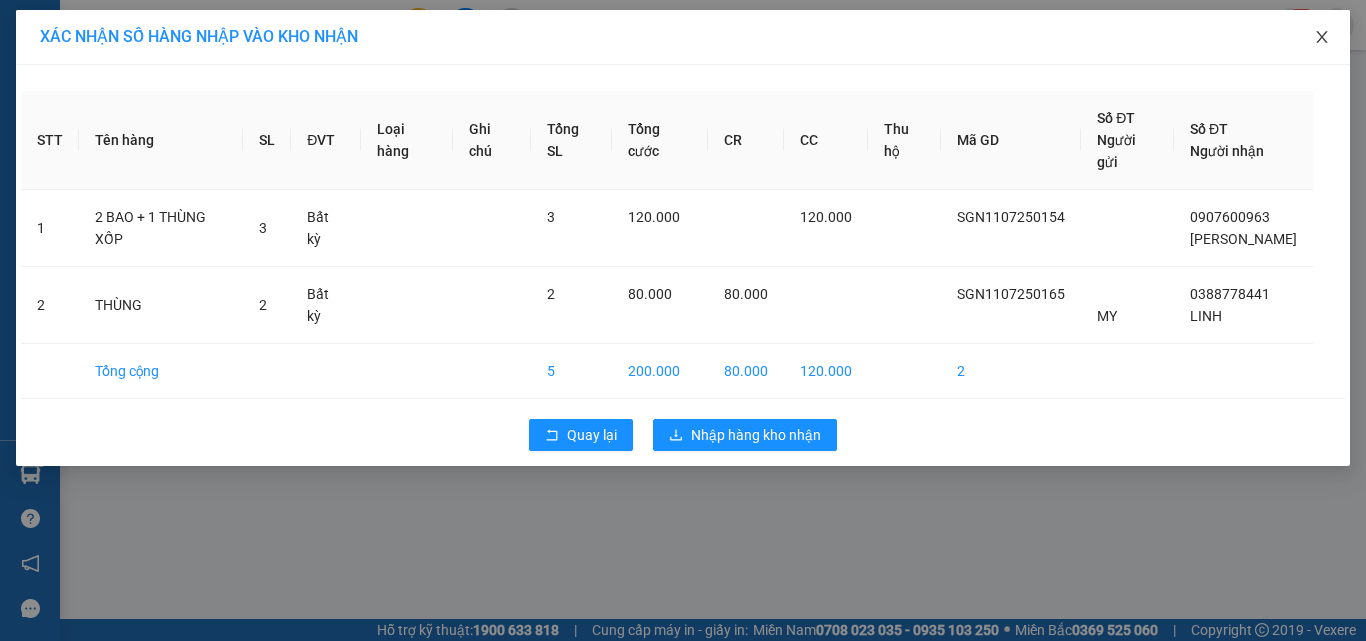 click 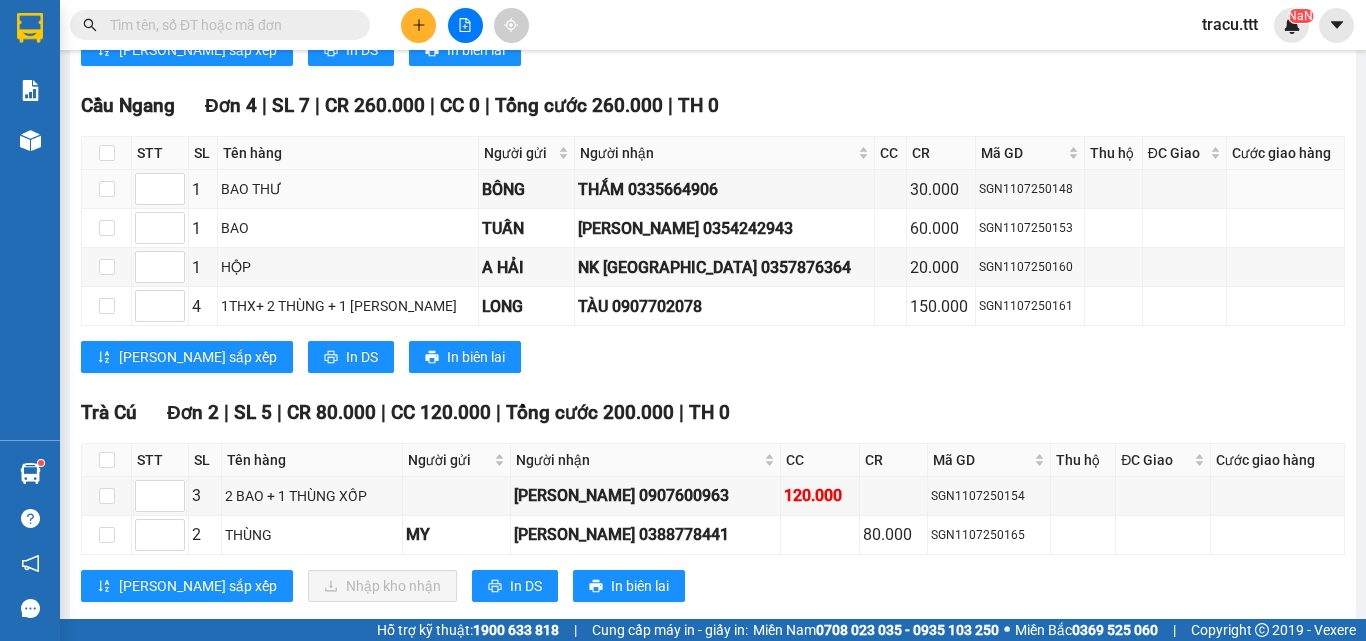 scroll, scrollTop: 1500, scrollLeft: 0, axis: vertical 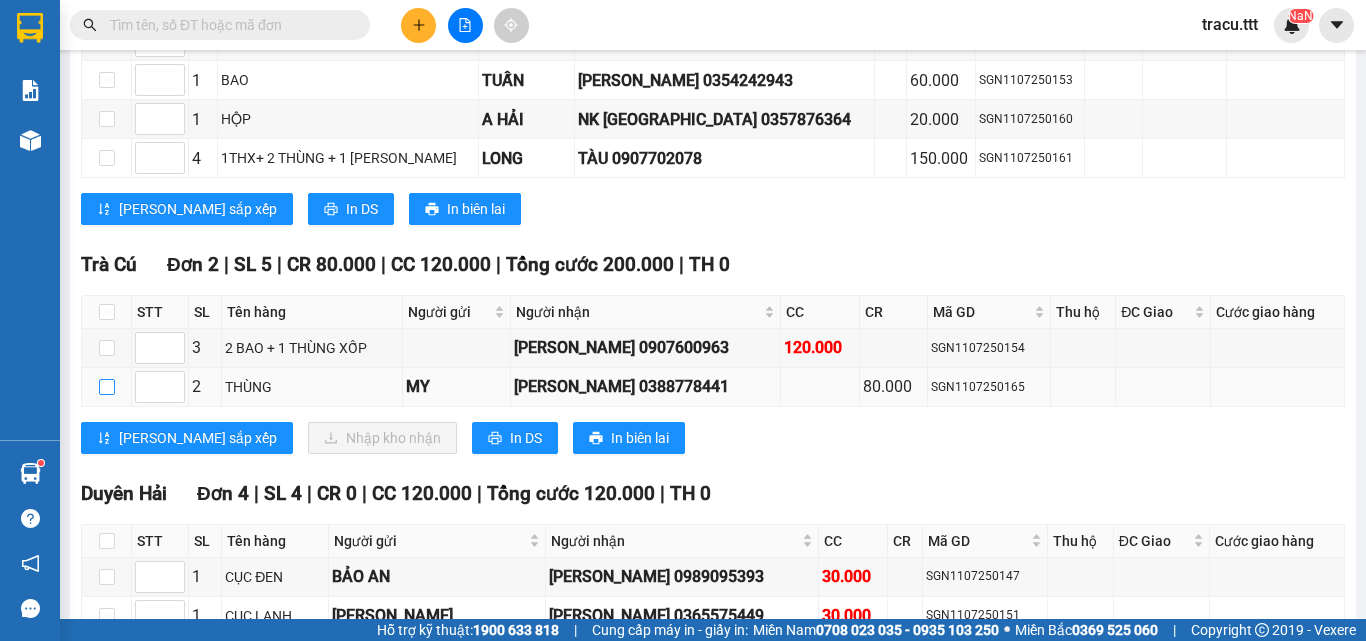 click at bounding box center [107, 387] 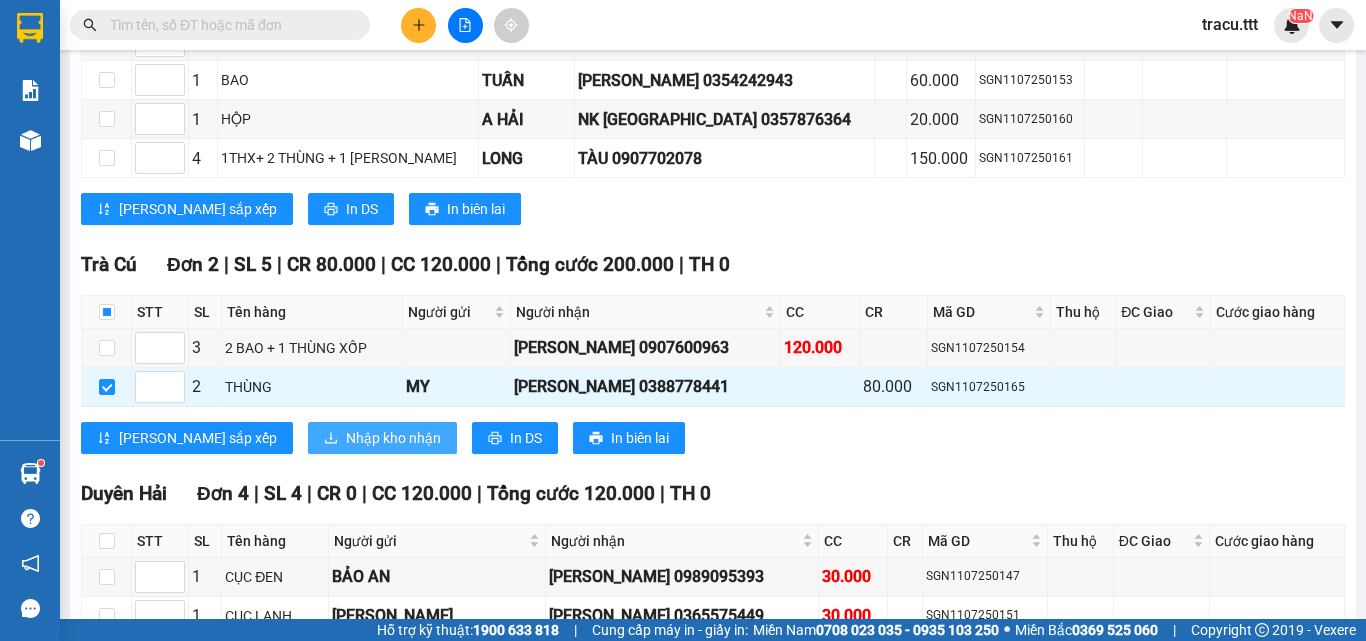 click on "Nhập kho nhận" at bounding box center (393, 438) 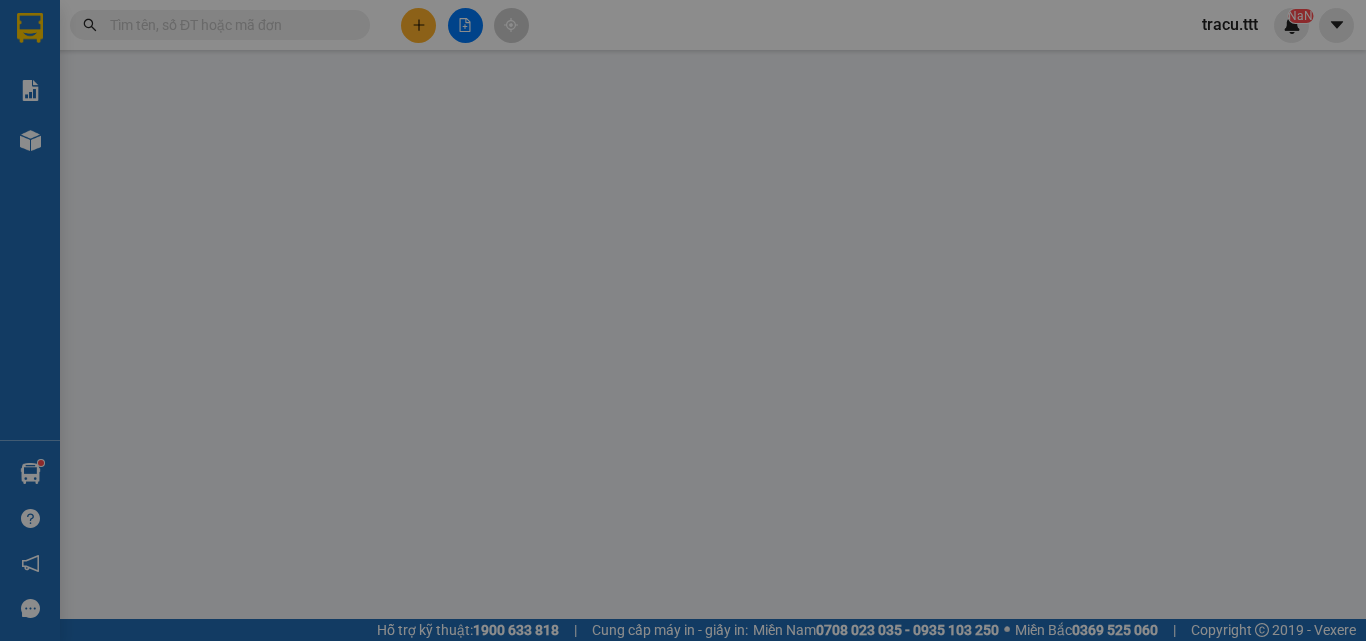 scroll, scrollTop: 0, scrollLeft: 0, axis: both 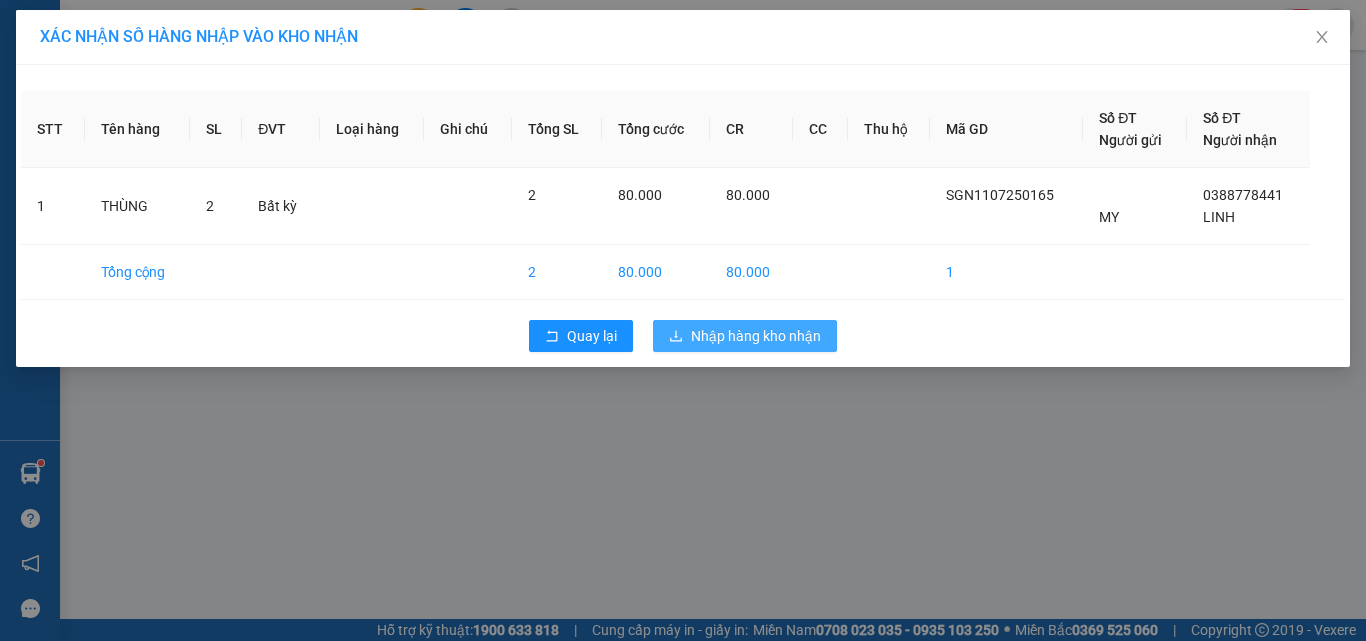 click on "Nhập hàng kho nhận" at bounding box center [756, 336] 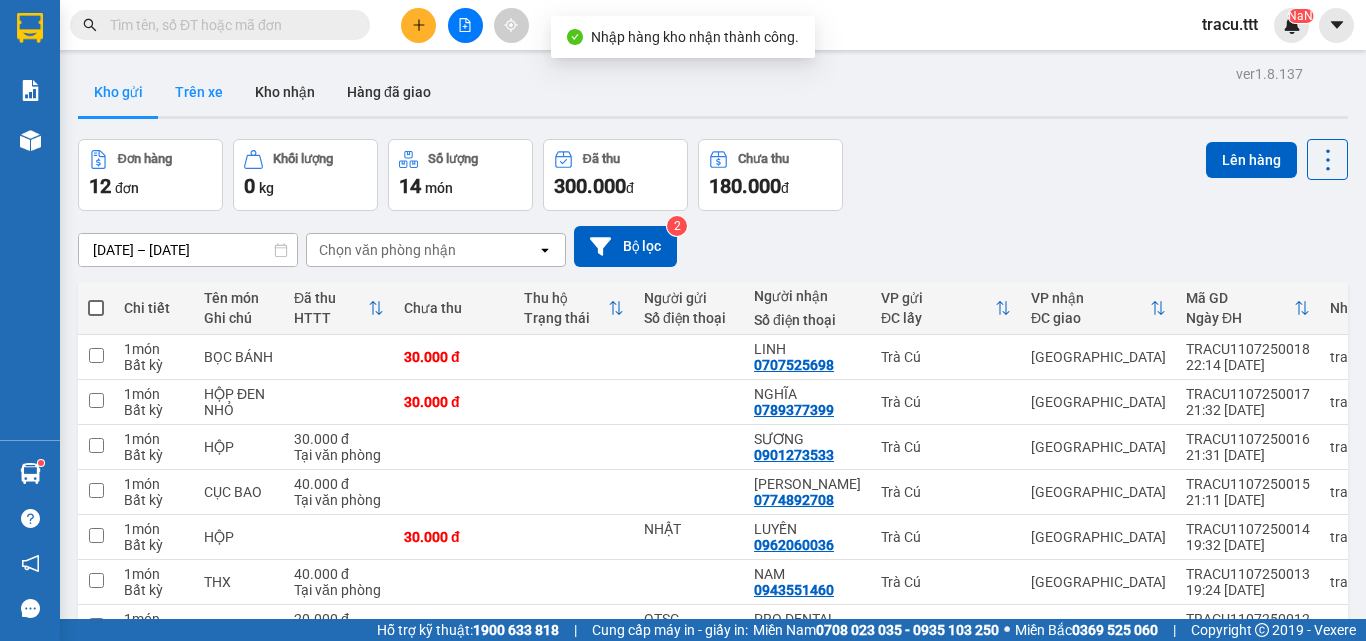 click on "Trên xe" at bounding box center (199, 92) 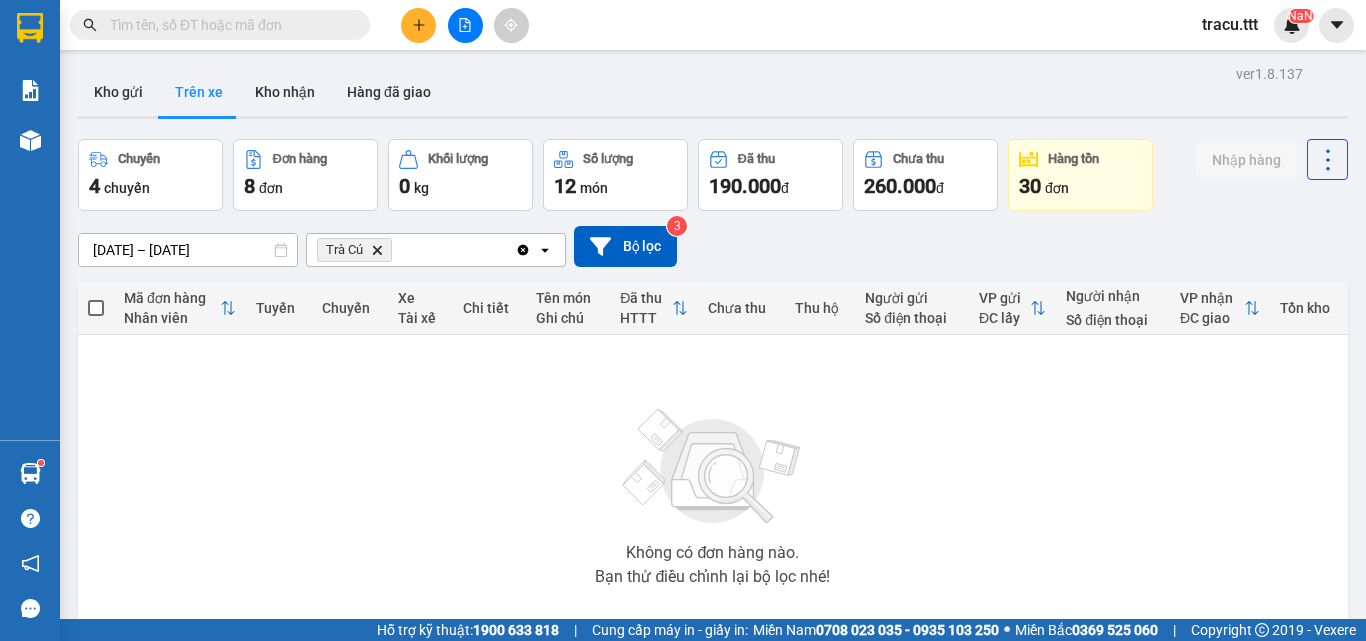 click on "Trà Cú Delete" at bounding box center (354, 250) 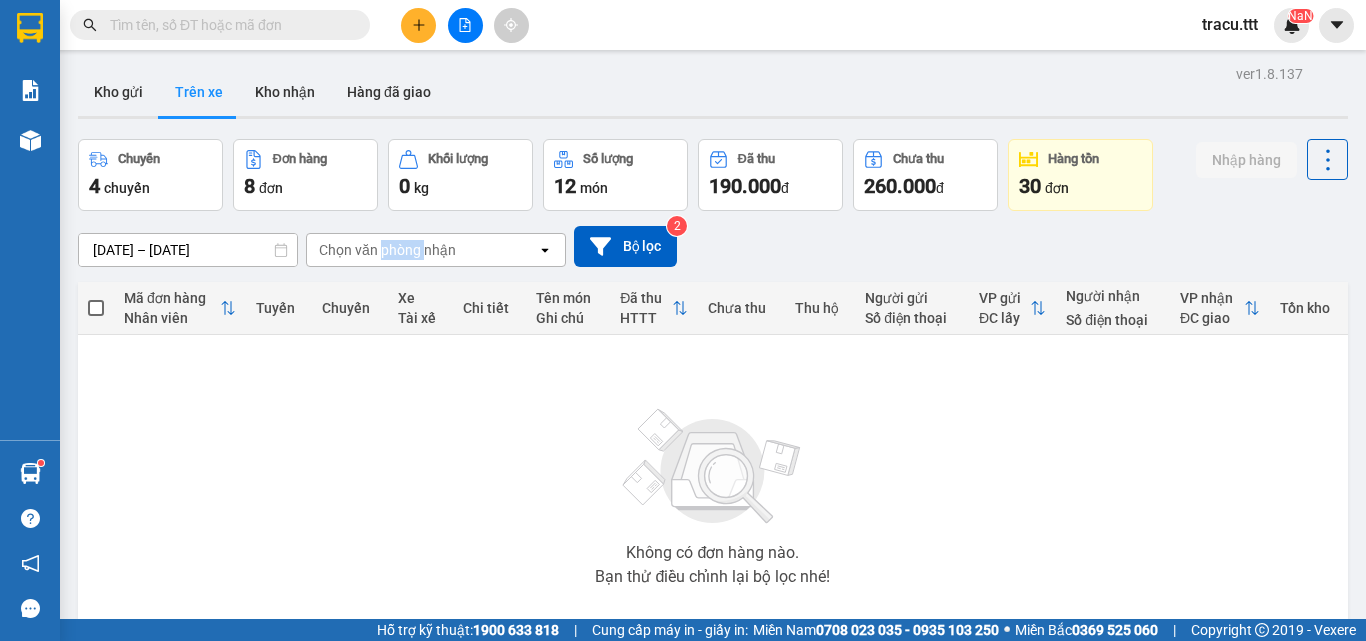 click on "Chọn văn phòng nhận" at bounding box center (387, 250) 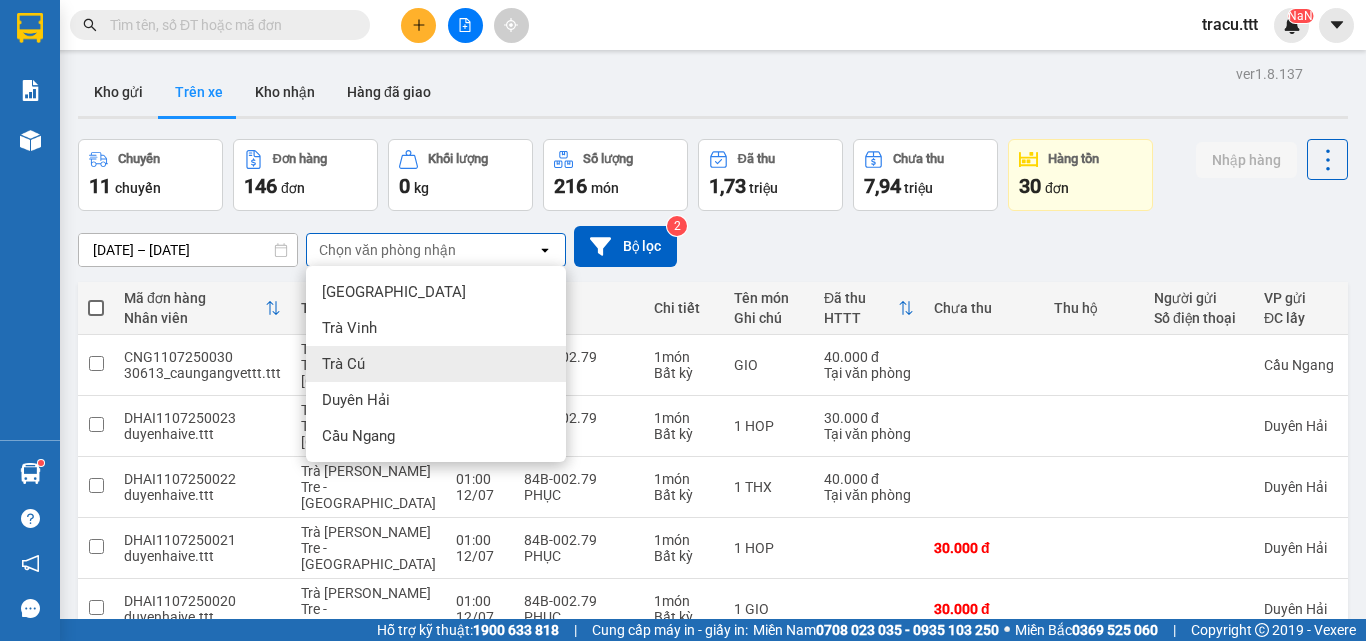 click on "Trà Cú" at bounding box center [343, 364] 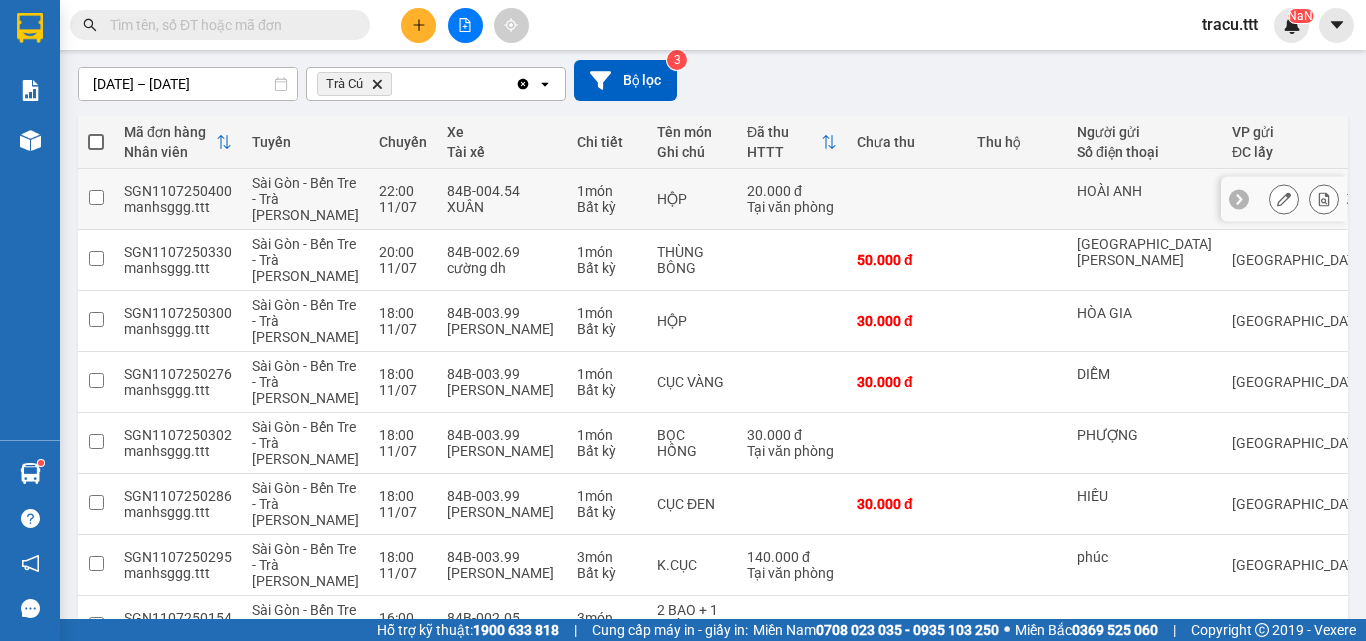 scroll, scrollTop: 294, scrollLeft: 0, axis: vertical 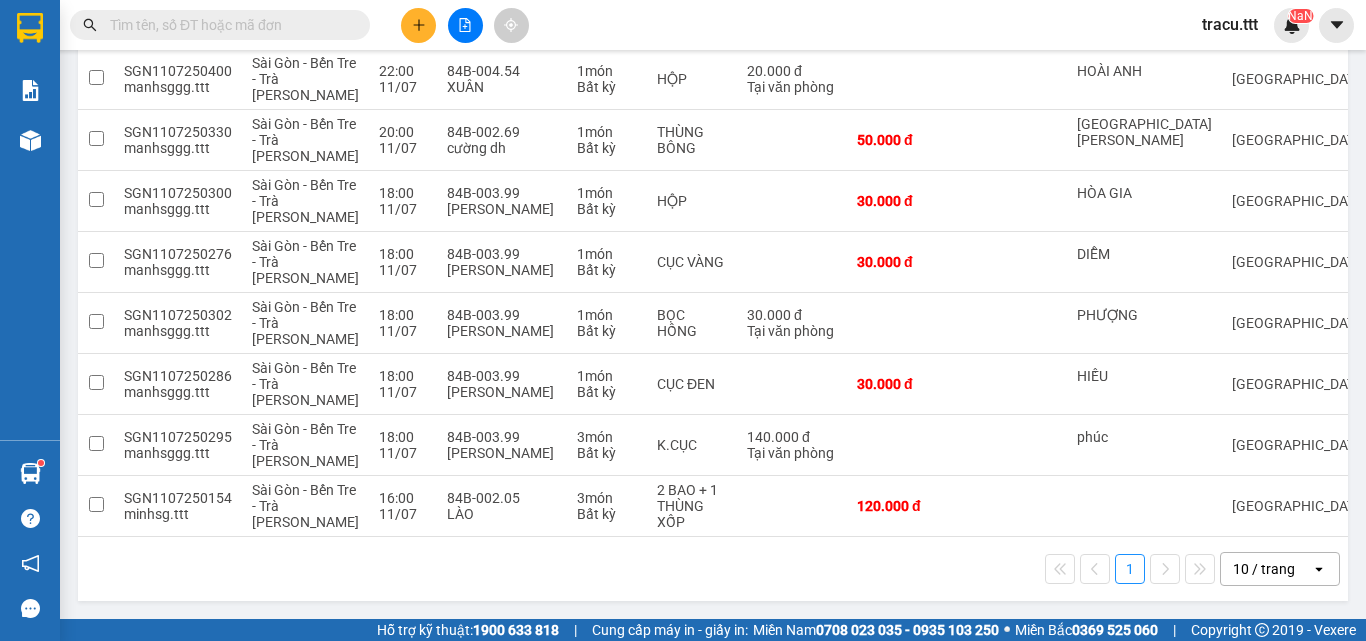 click at bounding box center [418, 25] 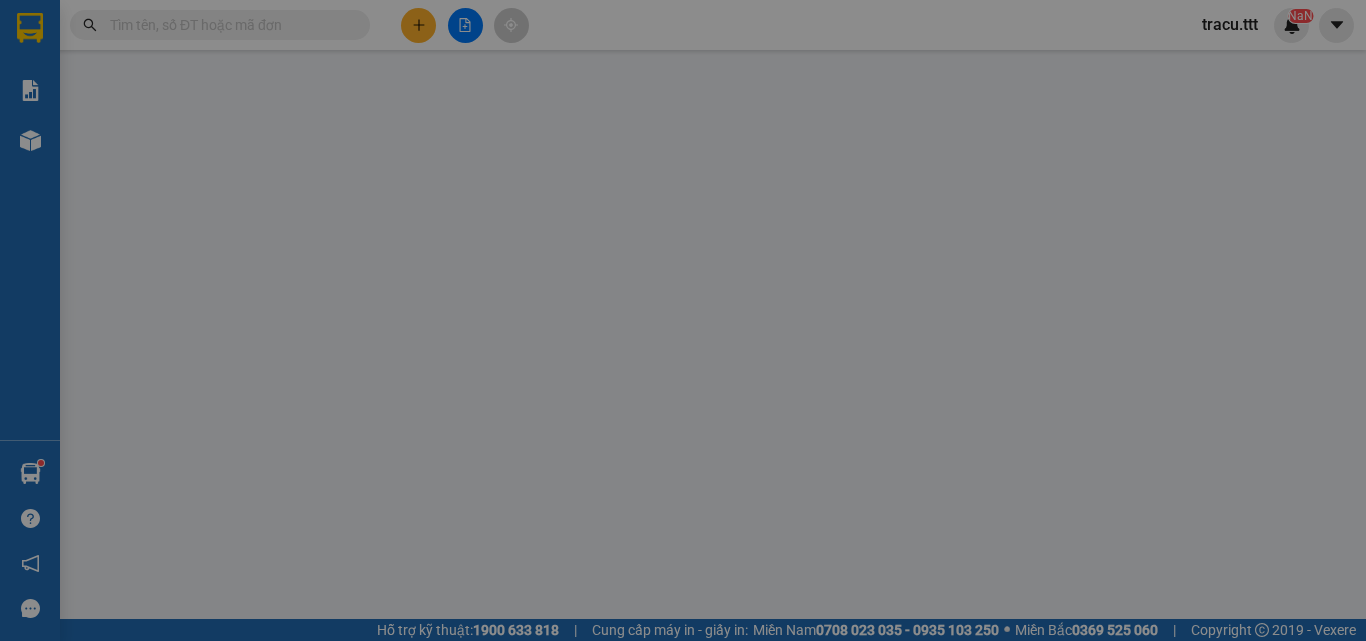 scroll, scrollTop: 0, scrollLeft: 0, axis: both 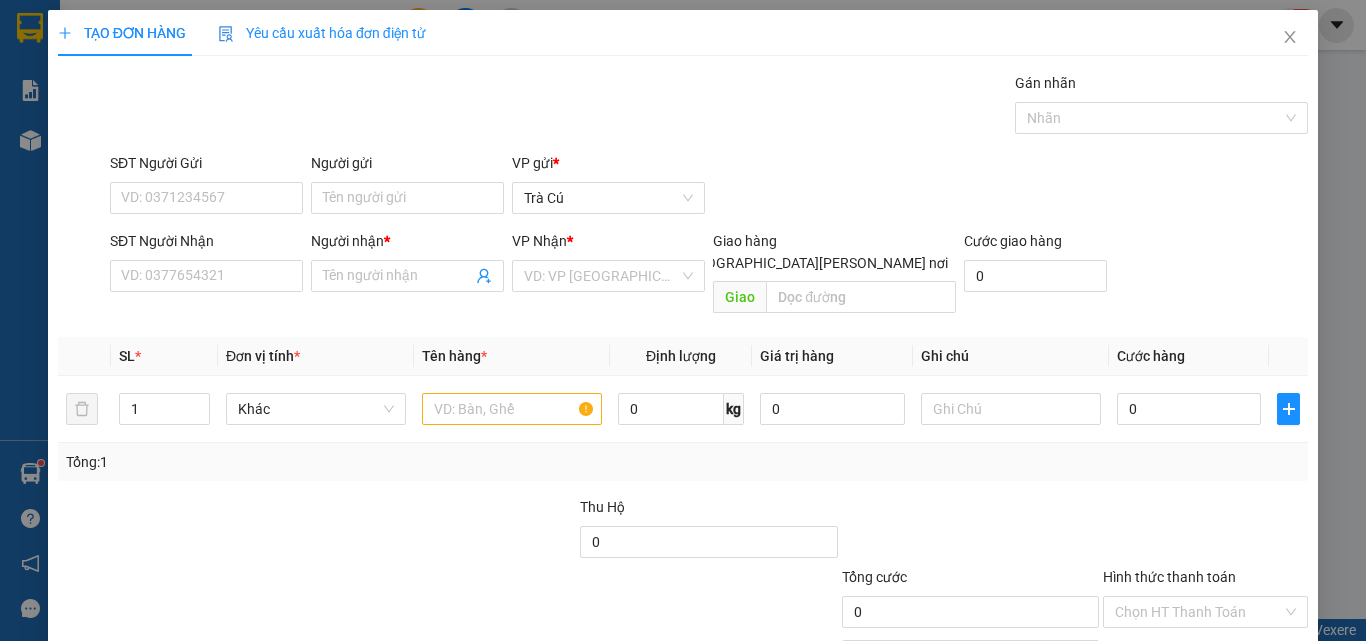 click on "SĐT Người Nhận" at bounding box center [206, 245] 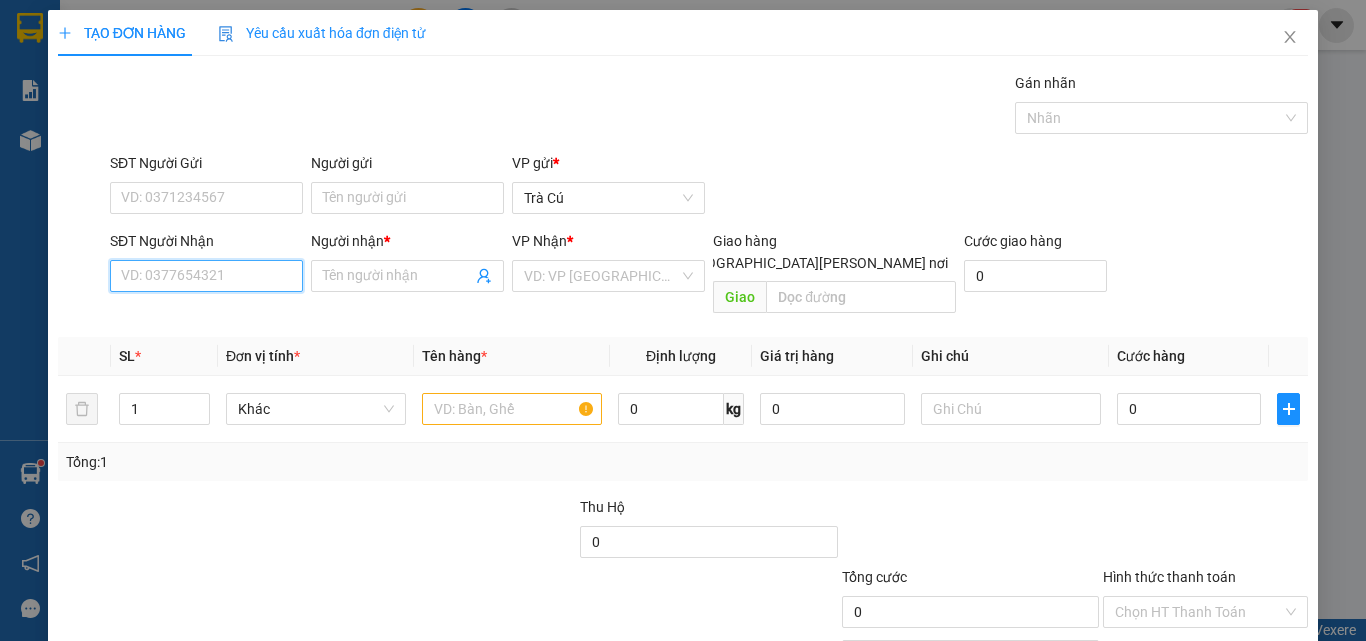 click on "SĐT Người Nhận" at bounding box center [206, 276] 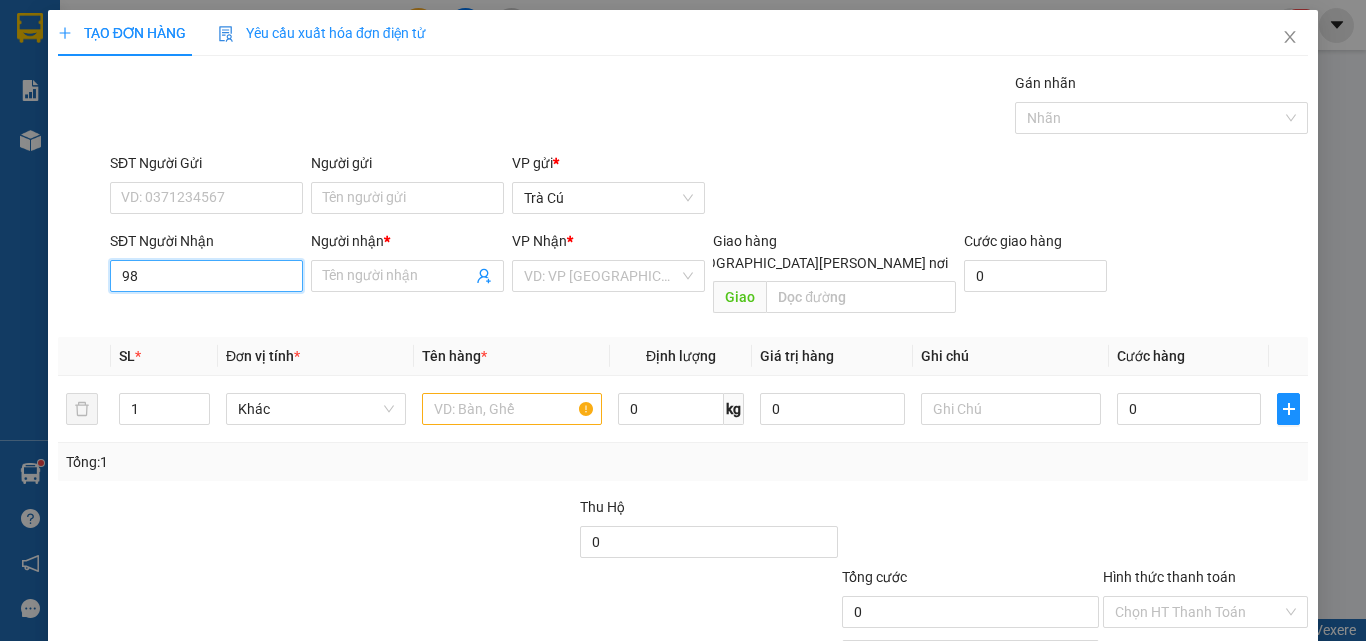 type on "9" 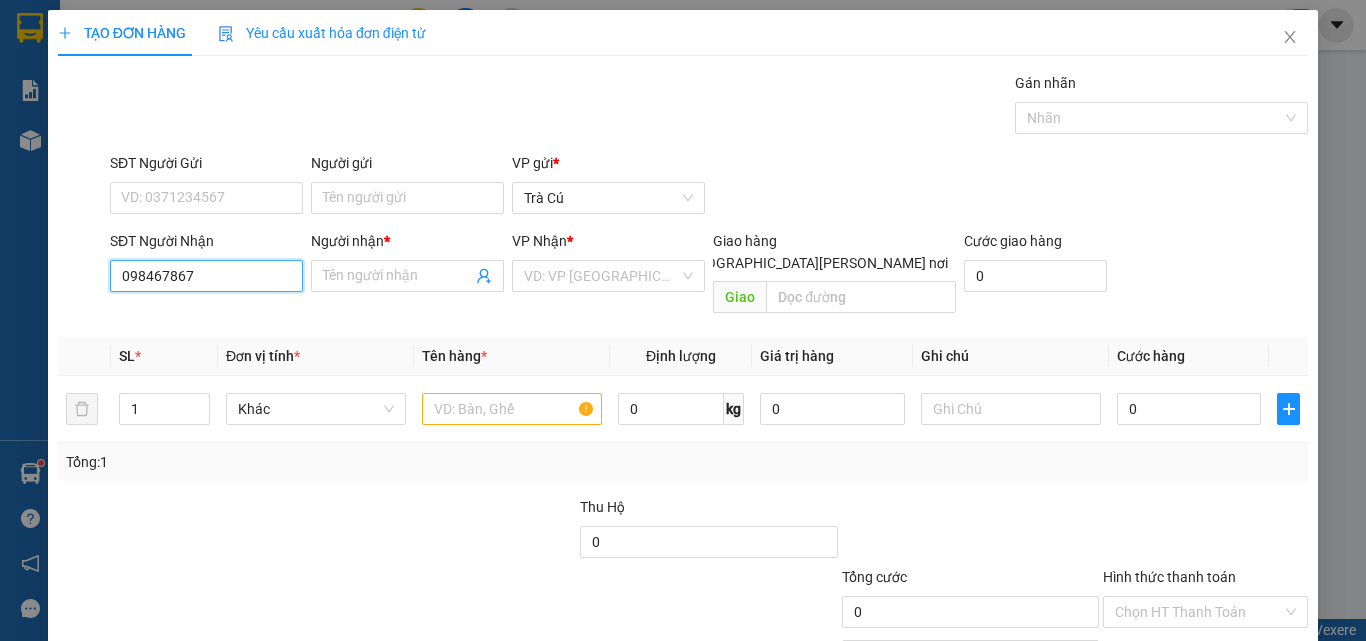 type on "0984678678" 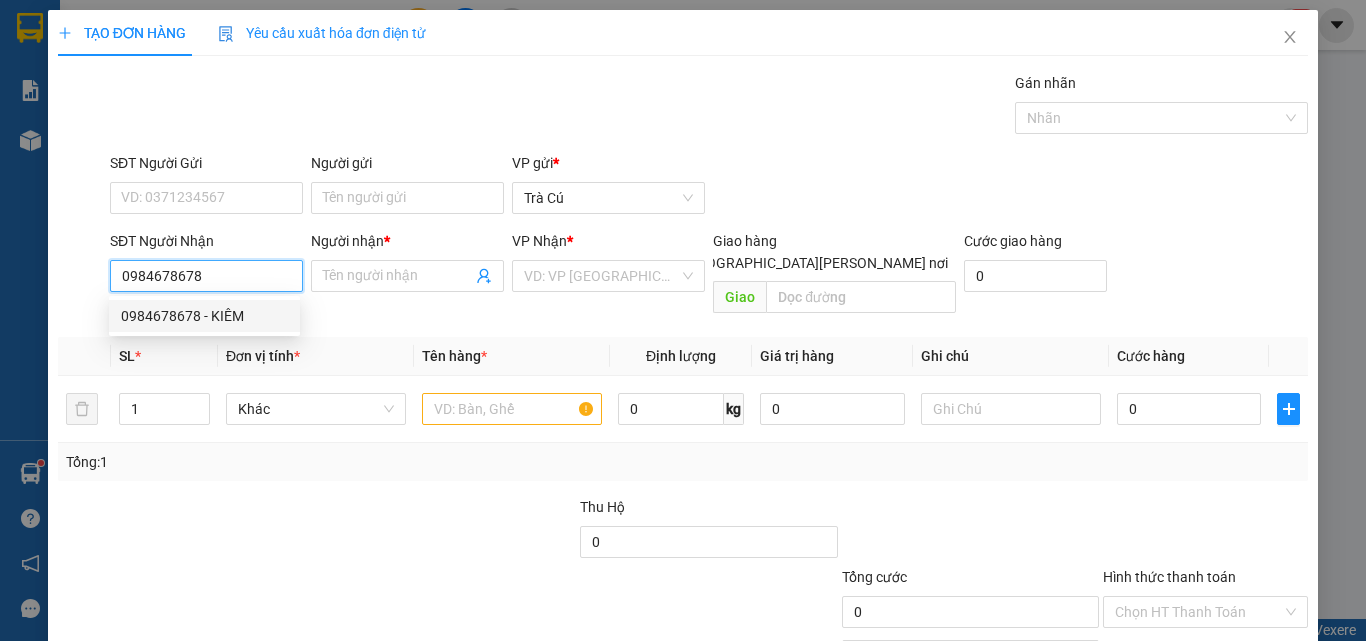 click on "0984678678 - KIÊM" at bounding box center (204, 316) 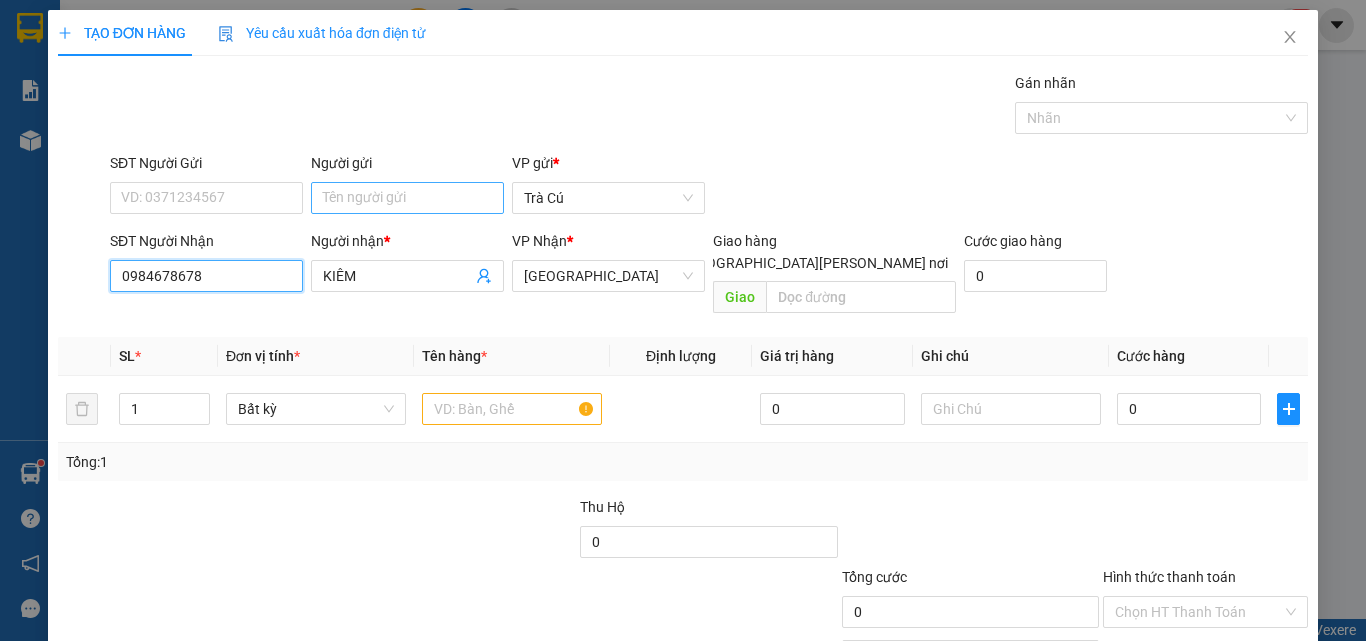 type on "0984678678" 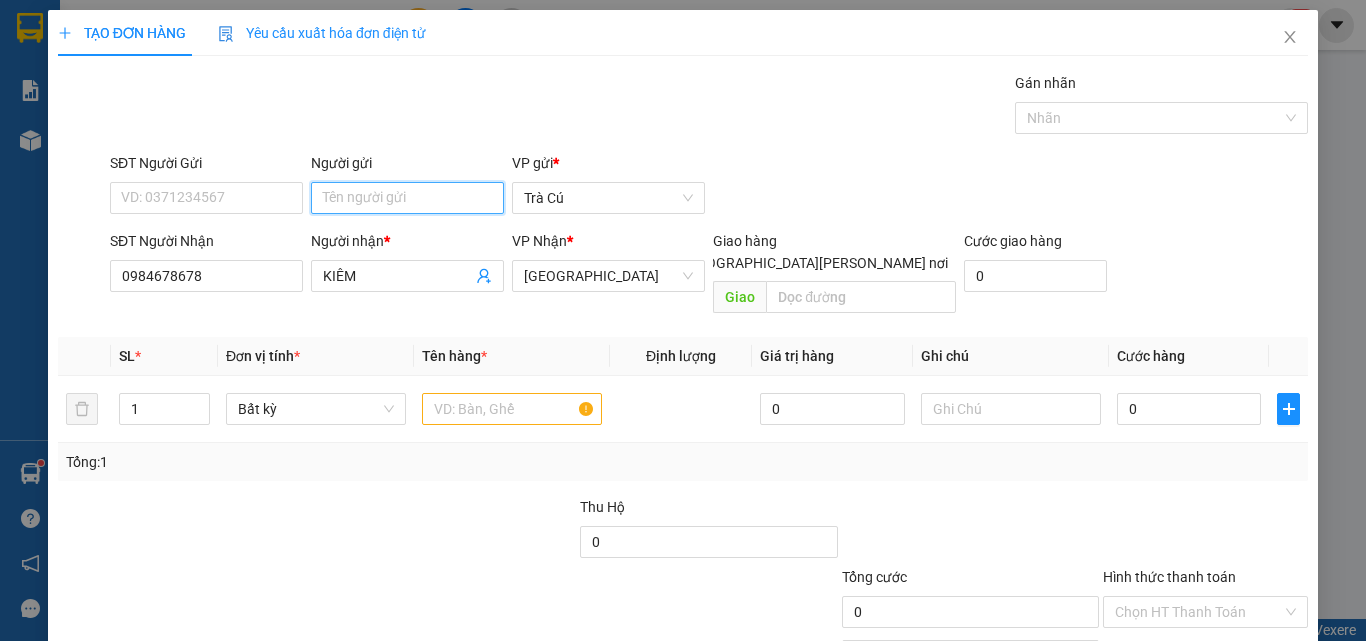 click on "Người gửi" at bounding box center (407, 198) 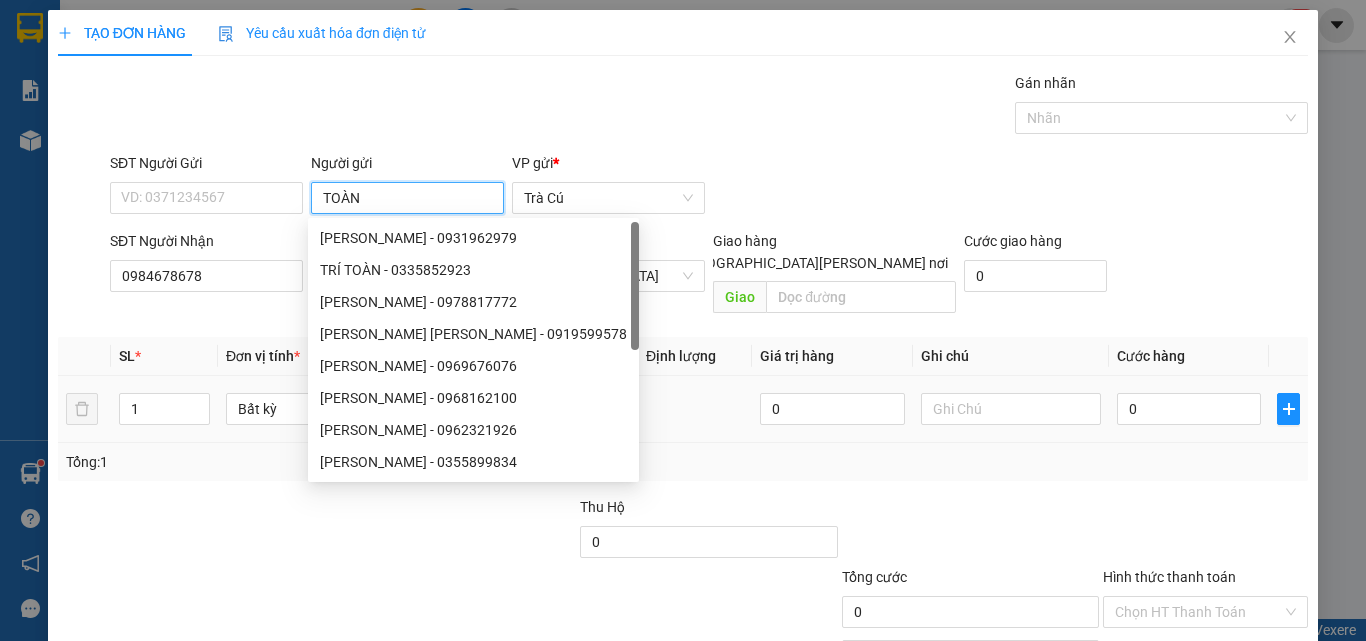 type on "TOÀN" 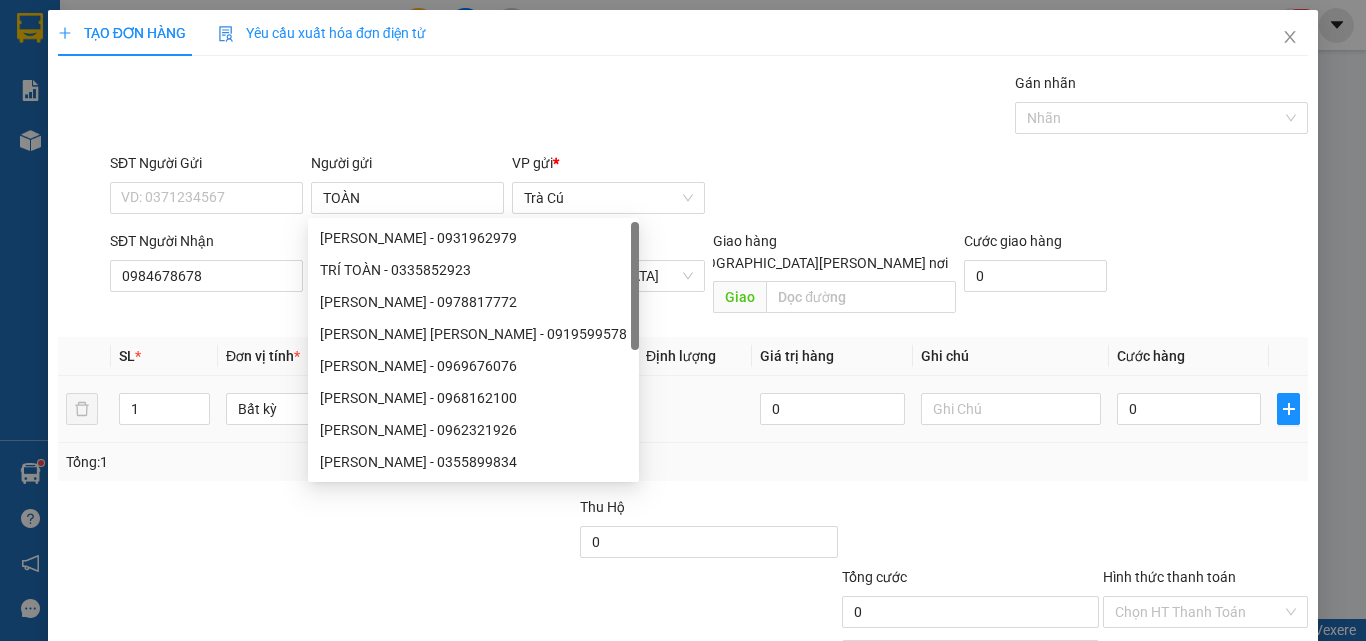click at bounding box center [512, 409] 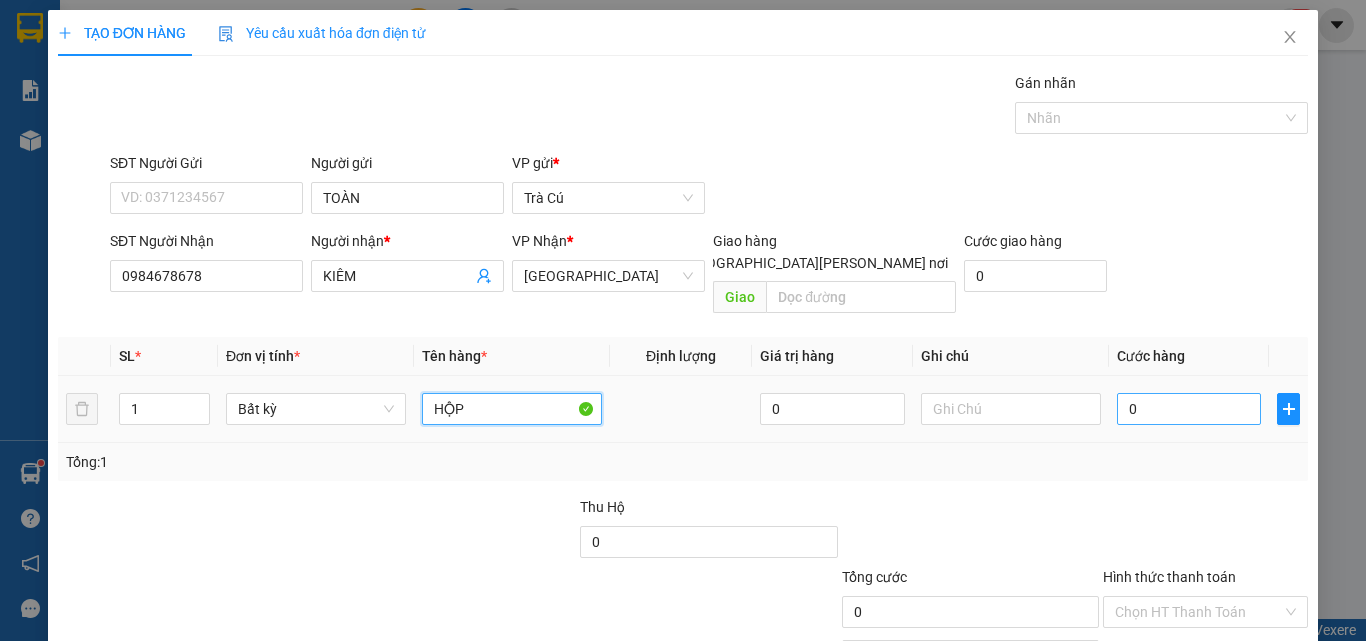 type on "HỘP" 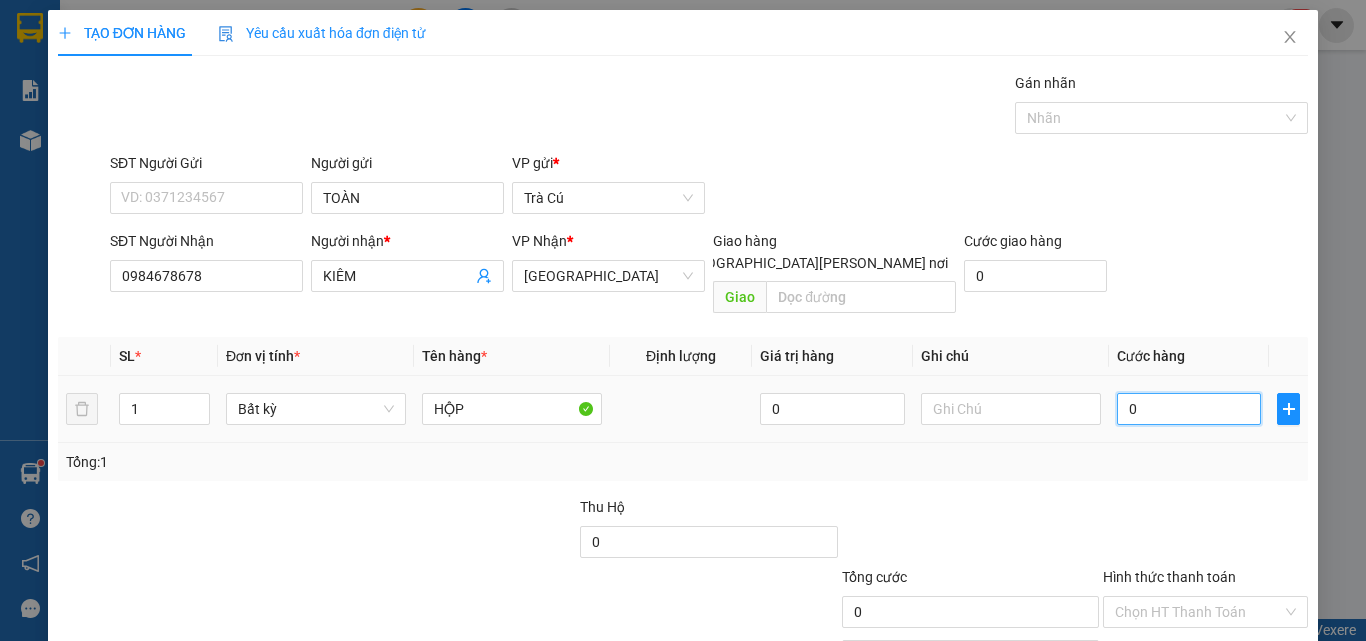 click on "0" at bounding box center (1189, 409) 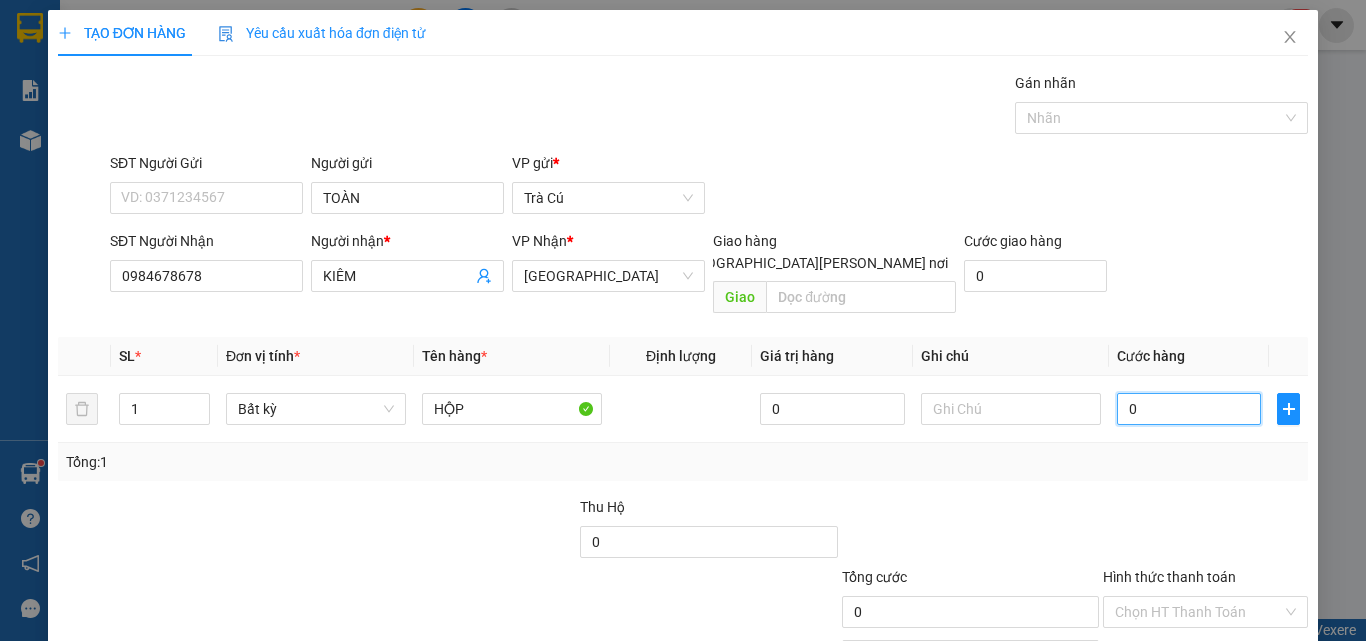 type on "3" 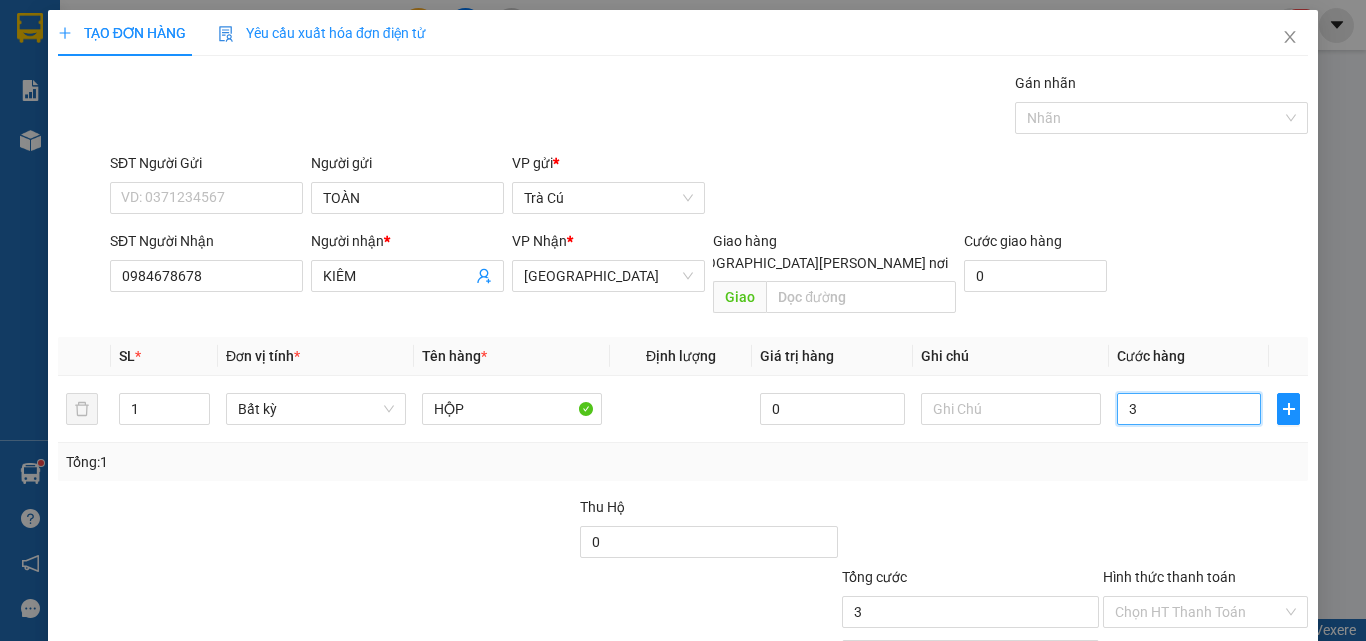 type on "30" 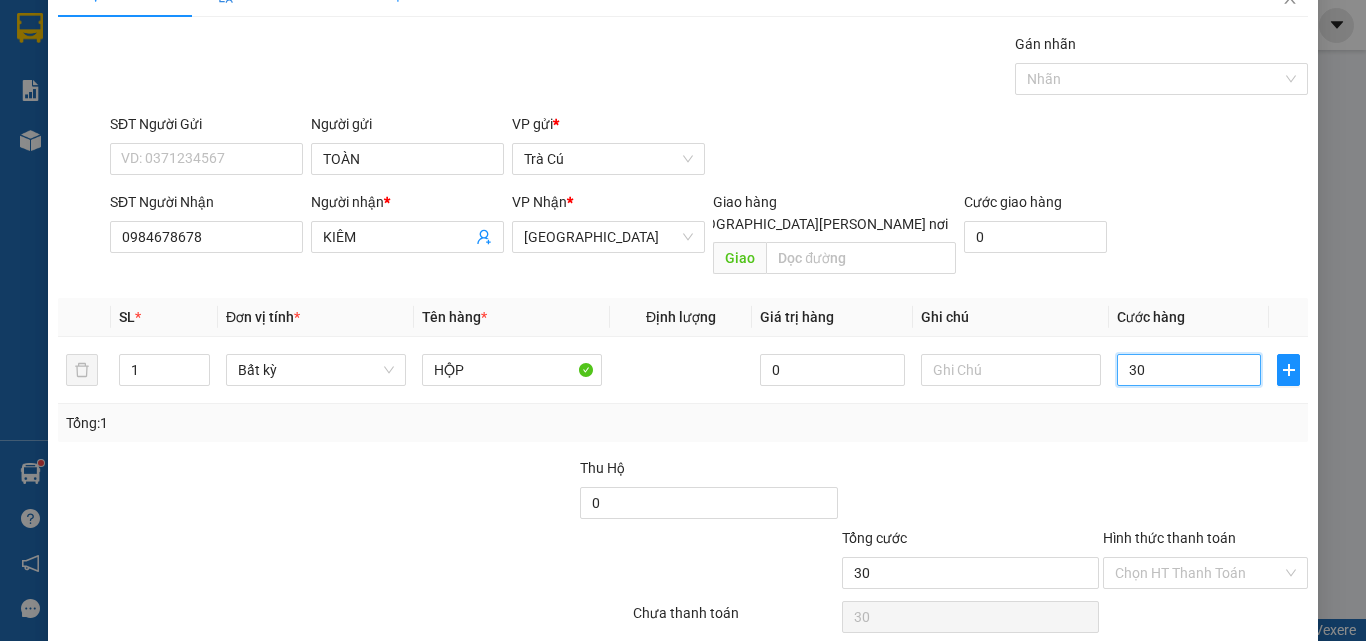 scroll, scrollTop: 99, scrollLeft: 0, axis: vertical 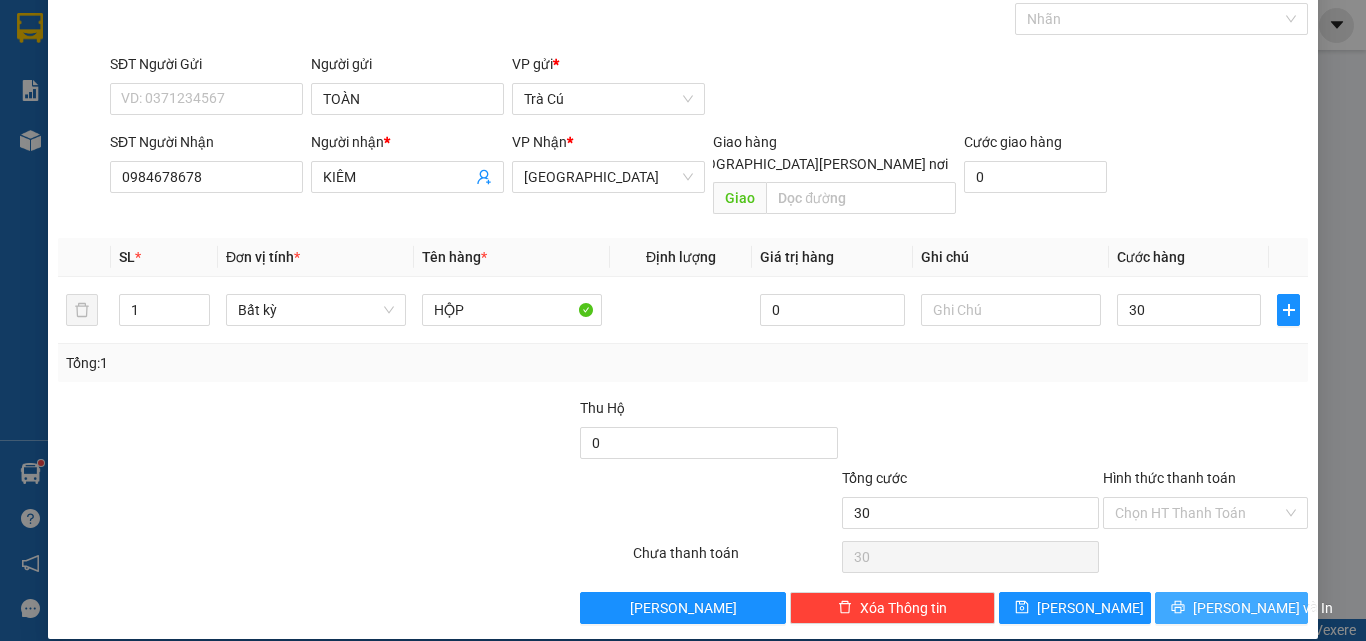 type on "30.000" 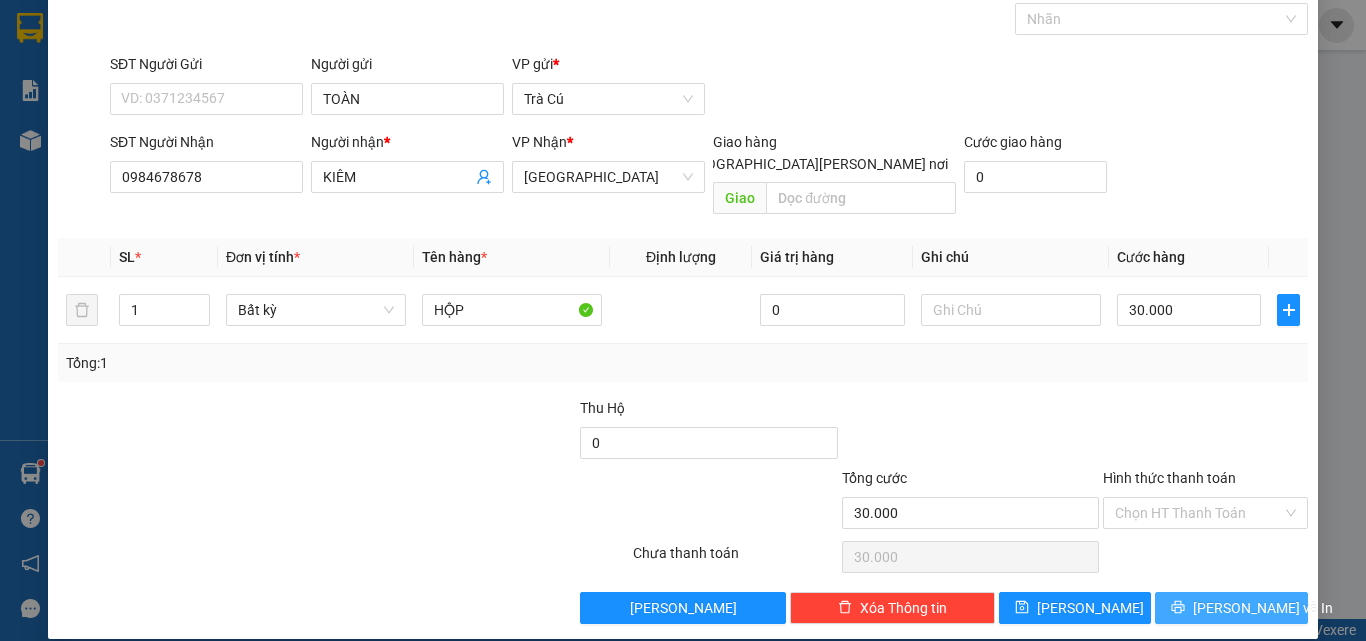 click on "[PERSON_NAME] và In" at bounding box center (1263, 608) 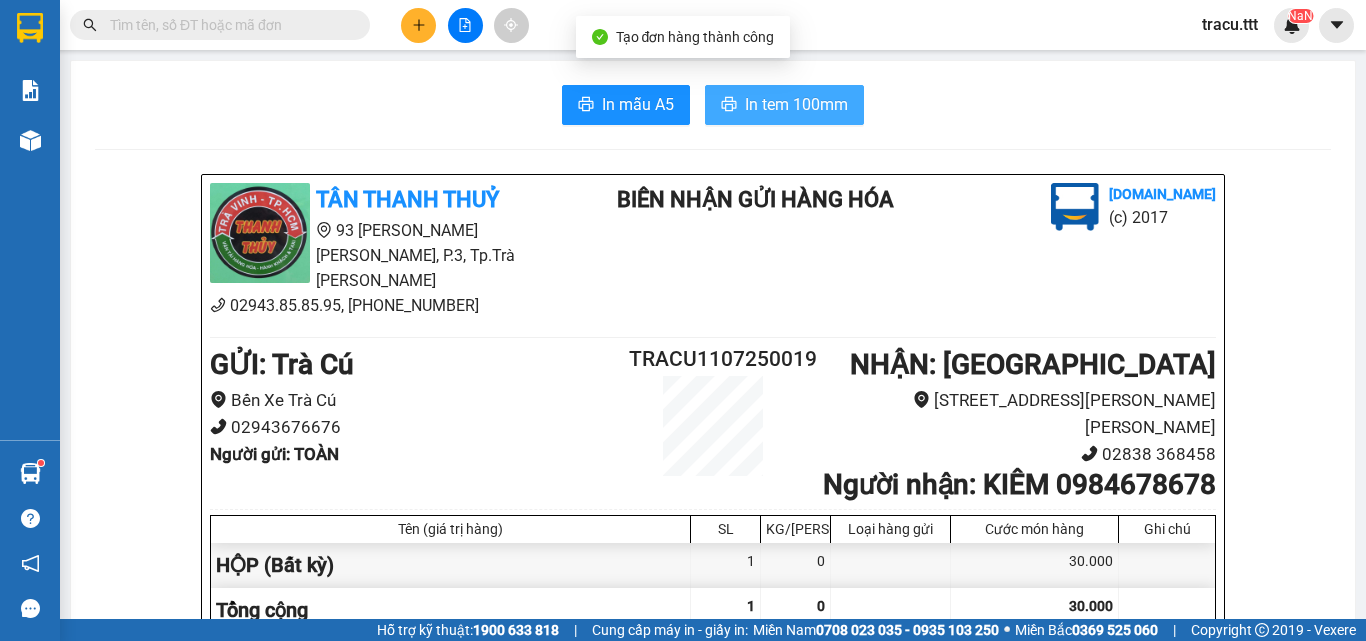 click on "In tem 100mm" at bounding box center (796, 104) 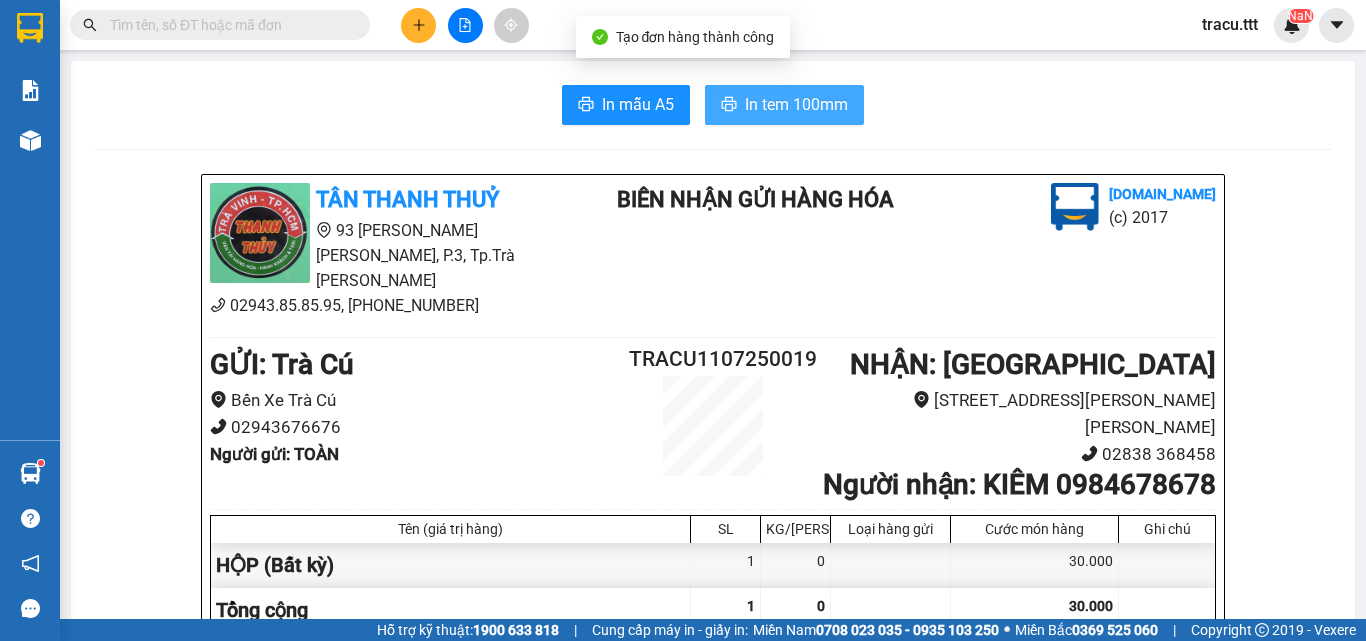 scroll, scrollTop: 0, scrollLeft: 0, axis: both 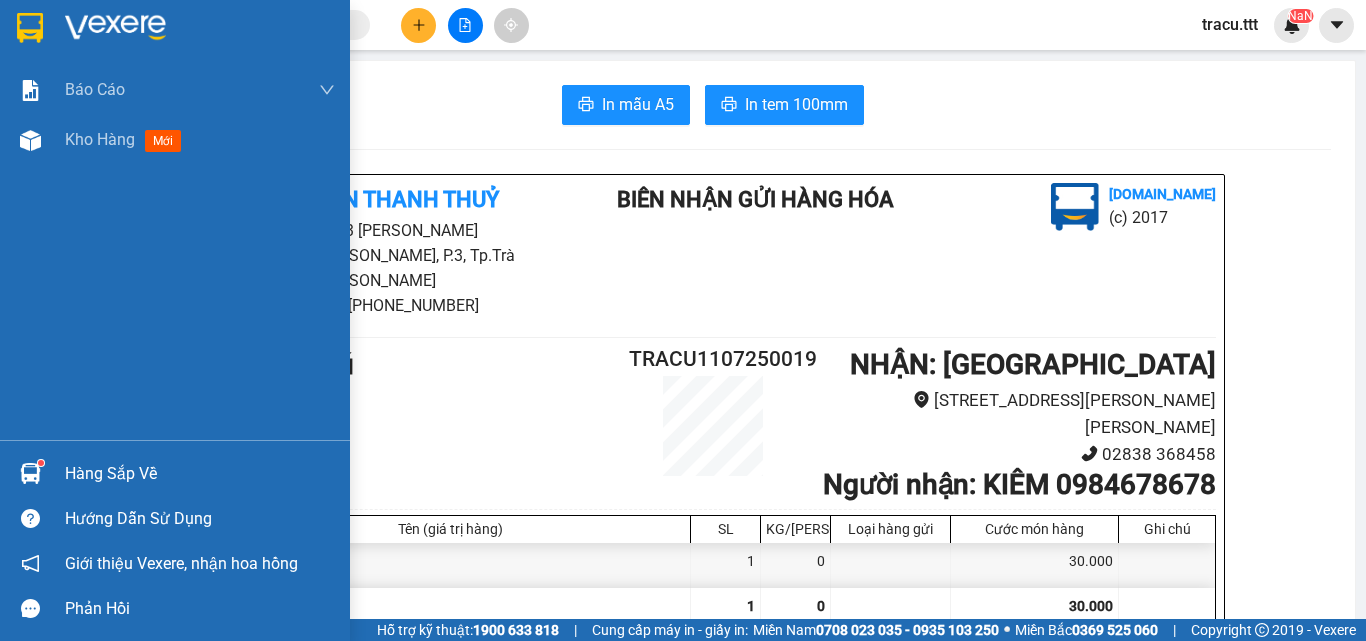 click at bounding box center [30, 27] 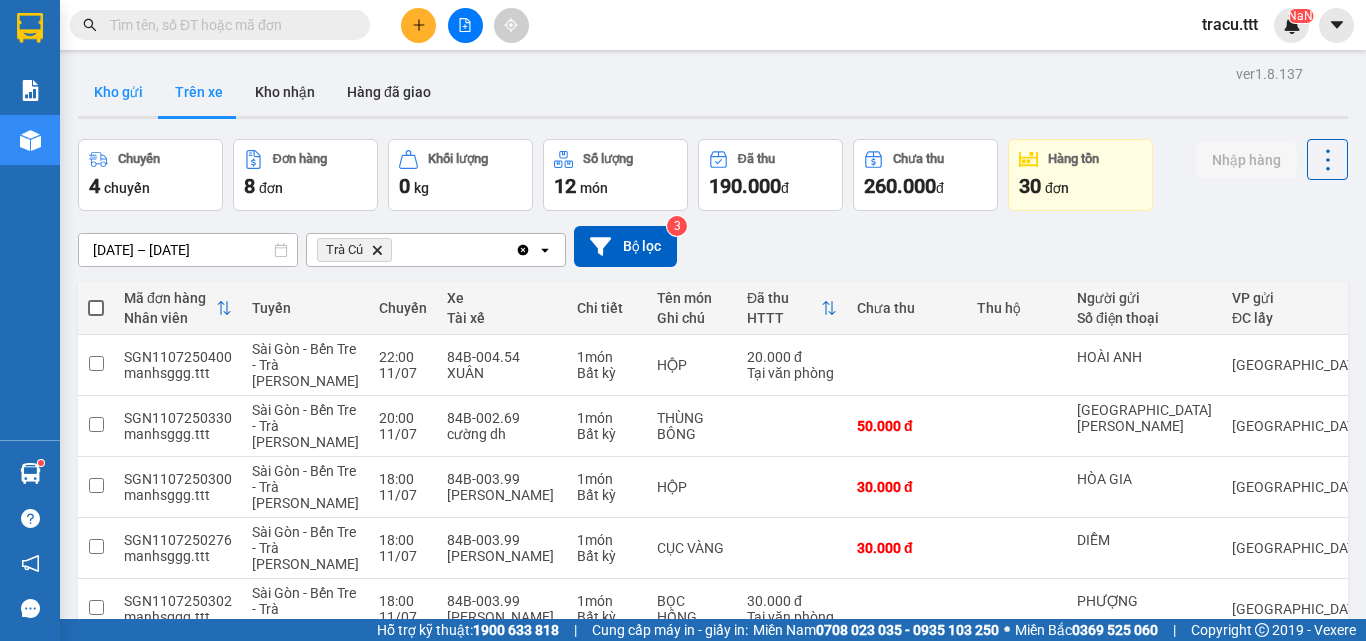 click on "Kho gửi" at bounding box center (118, 92) 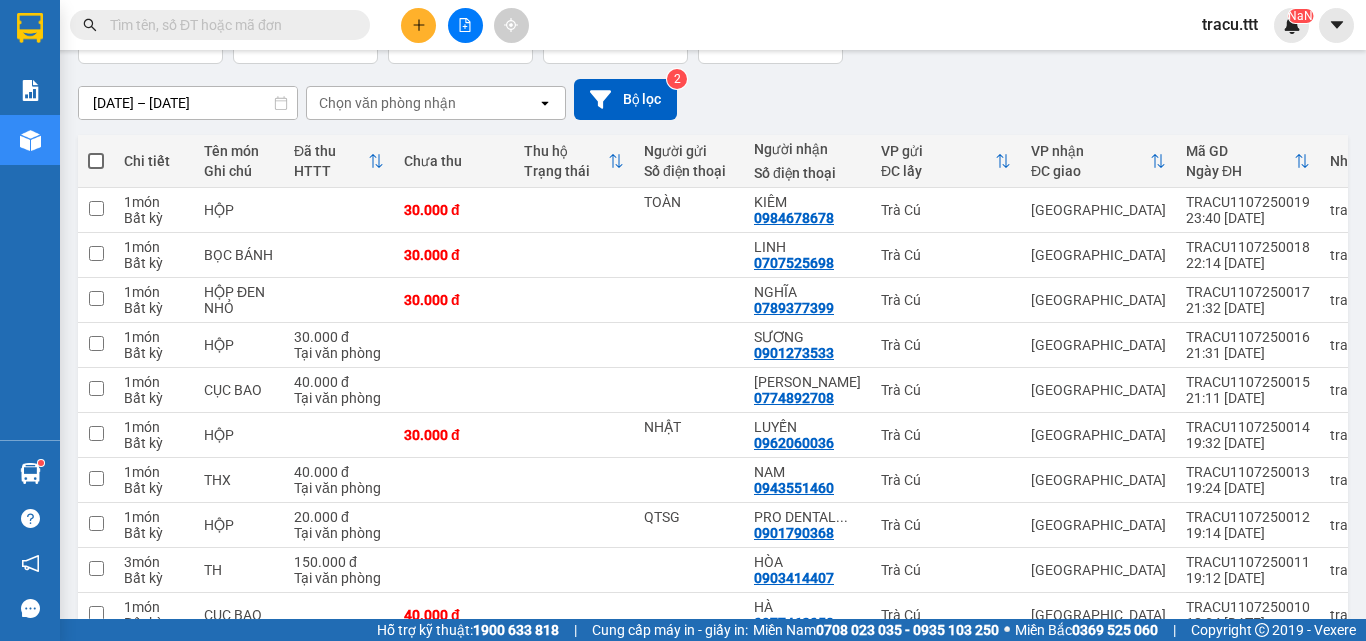 scroll, scrollTop: 256, scrollLeft: 0, axis: vertical 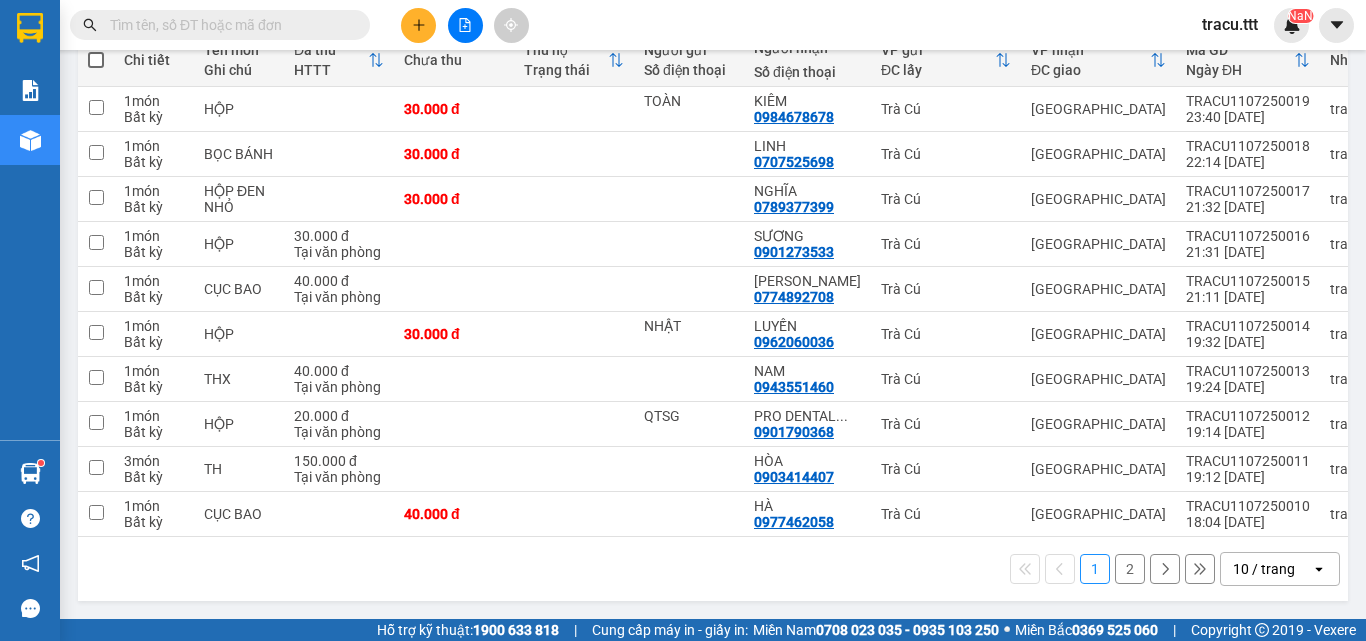 click on "2" at bounding box center [1130, 569] 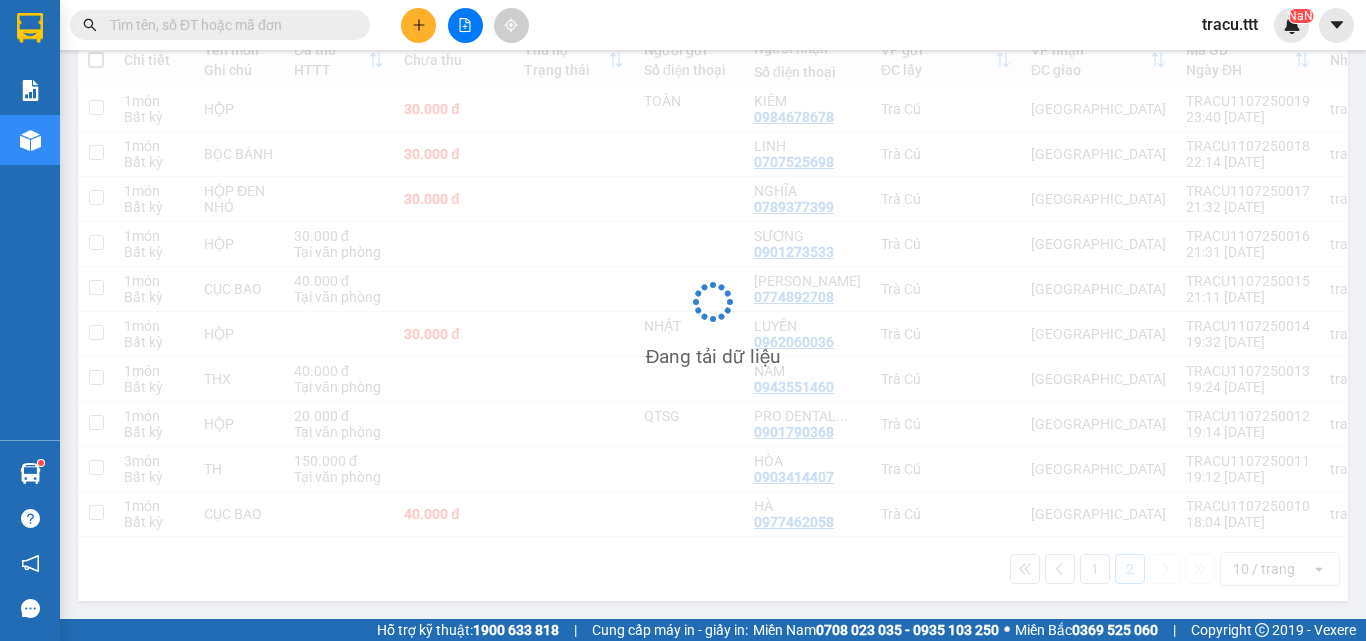 scroll, scrollTop: 92, scrollLeft: 0, axis: vertical 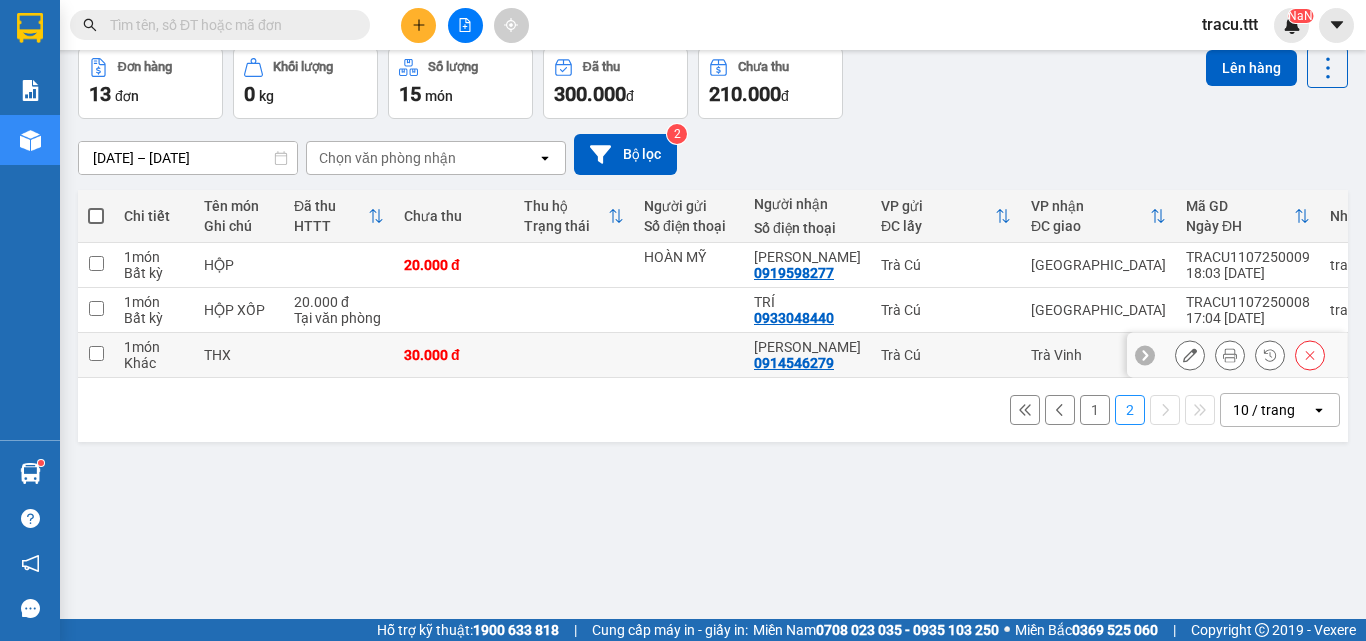 click at bounding box center (339, 355) 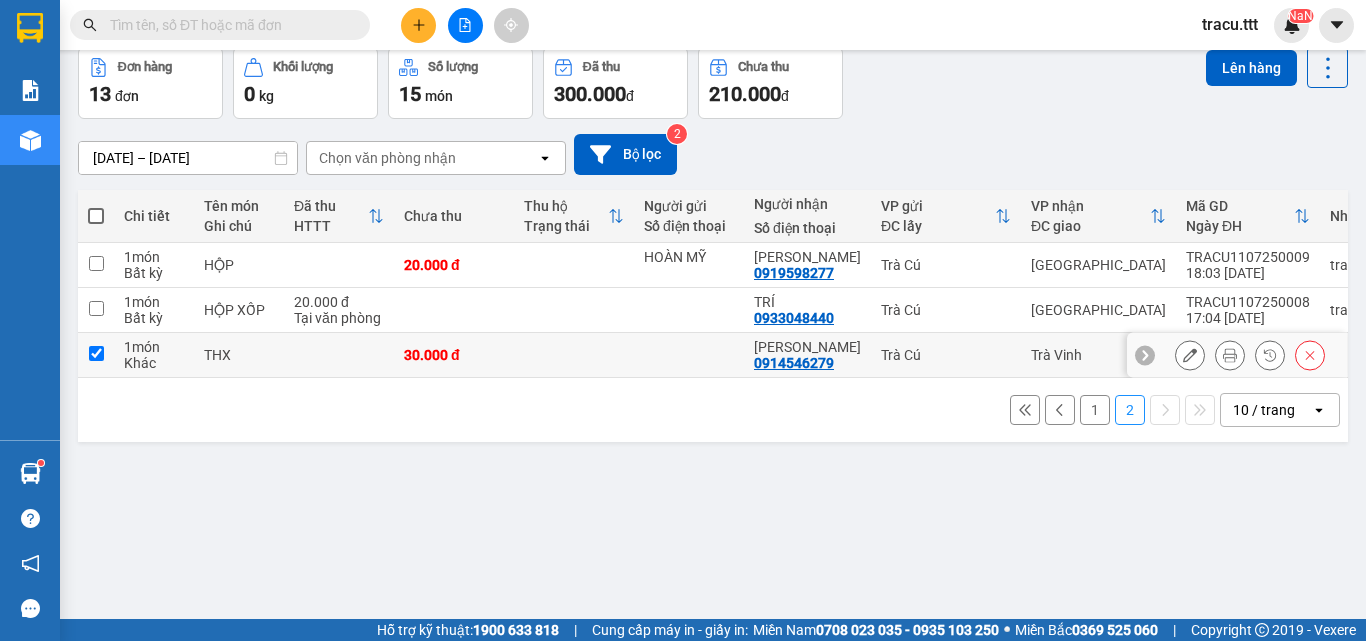 checkbox on "true" 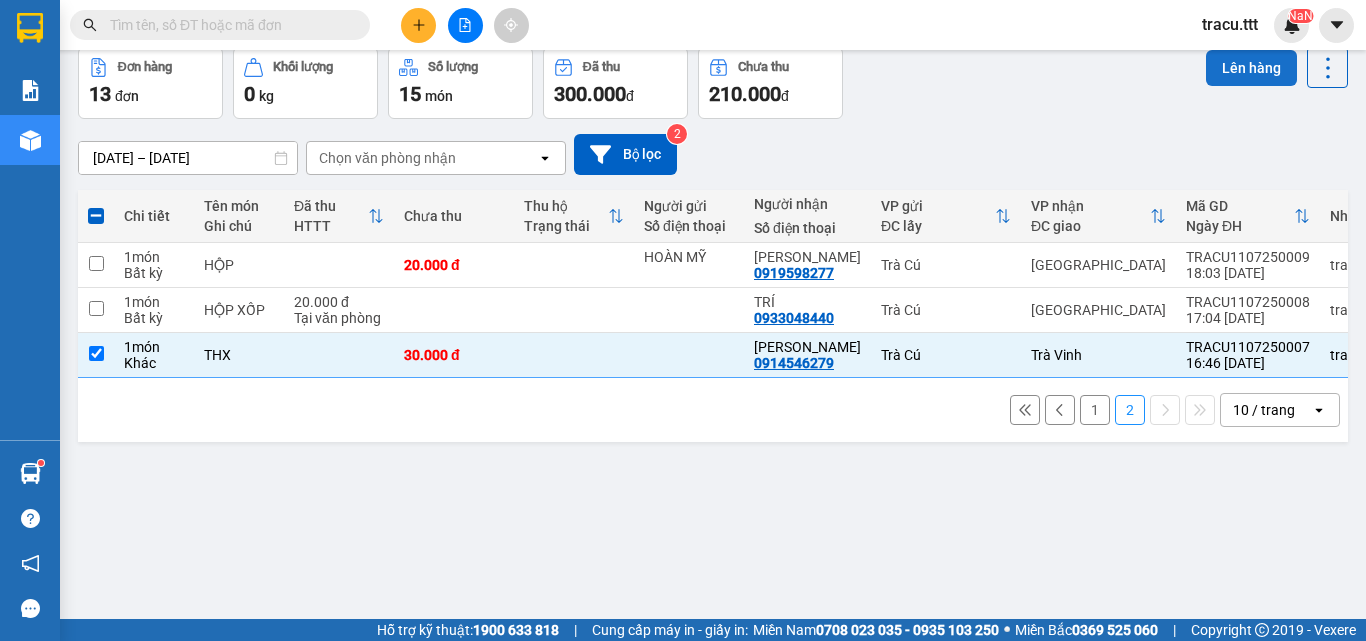 click on "Lên hàng" at bounding box center [1251, 68] 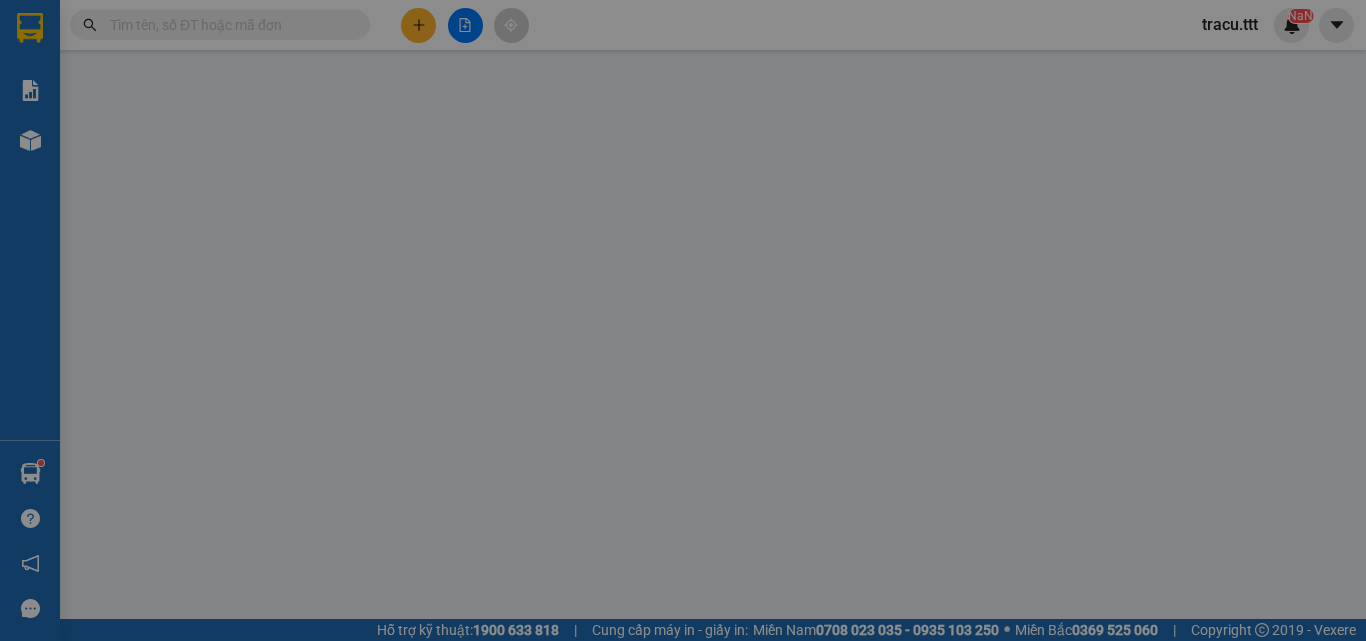 scroll, scrollTop: 0, scrollLeft: 0, axis: both 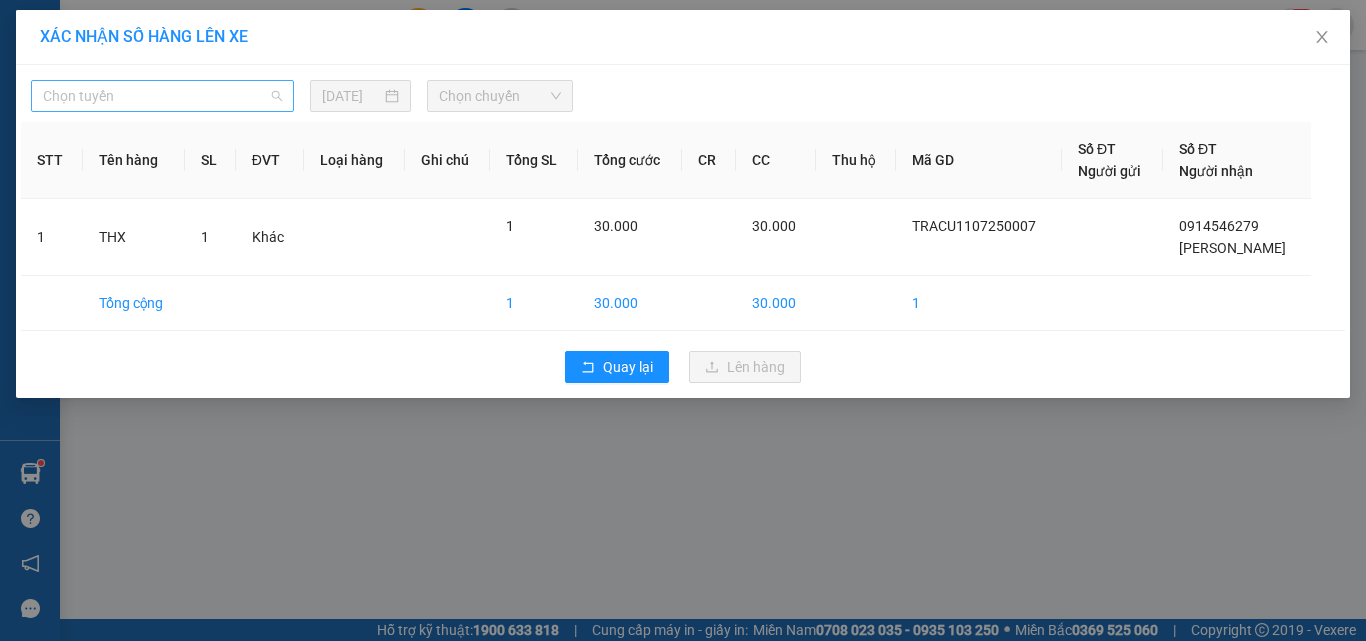 click on "Chọn tuyến" at bounding box center (162, 96) 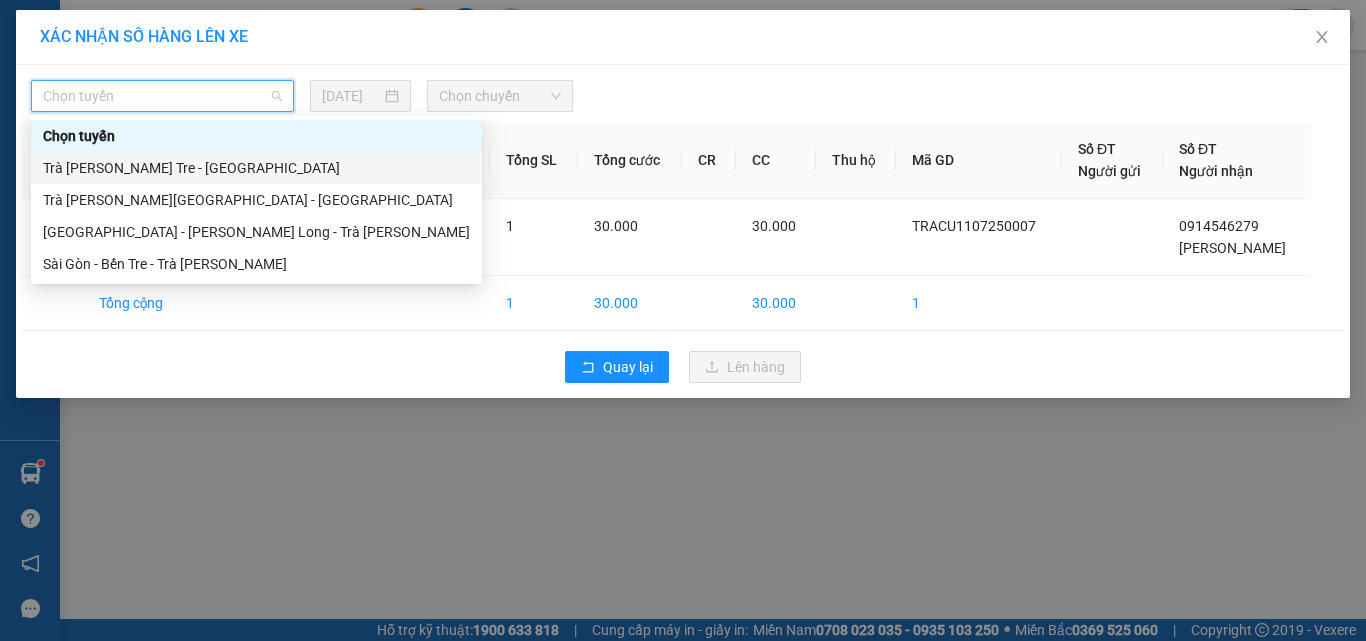 click on "Trà [PERSON_NAME] Tre - [GEOGRAPHIC_DATA]" at bounding box center [256, 168] 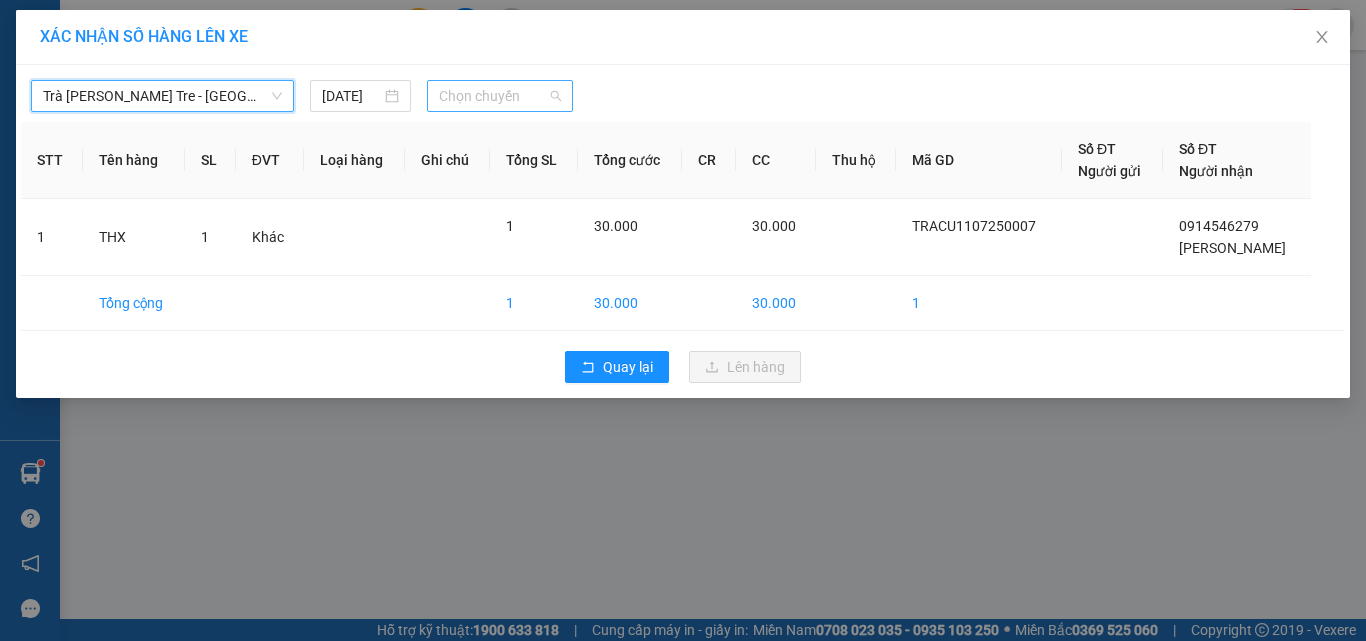 click on "Chọn chuyến" at bounding box center (500, 96) 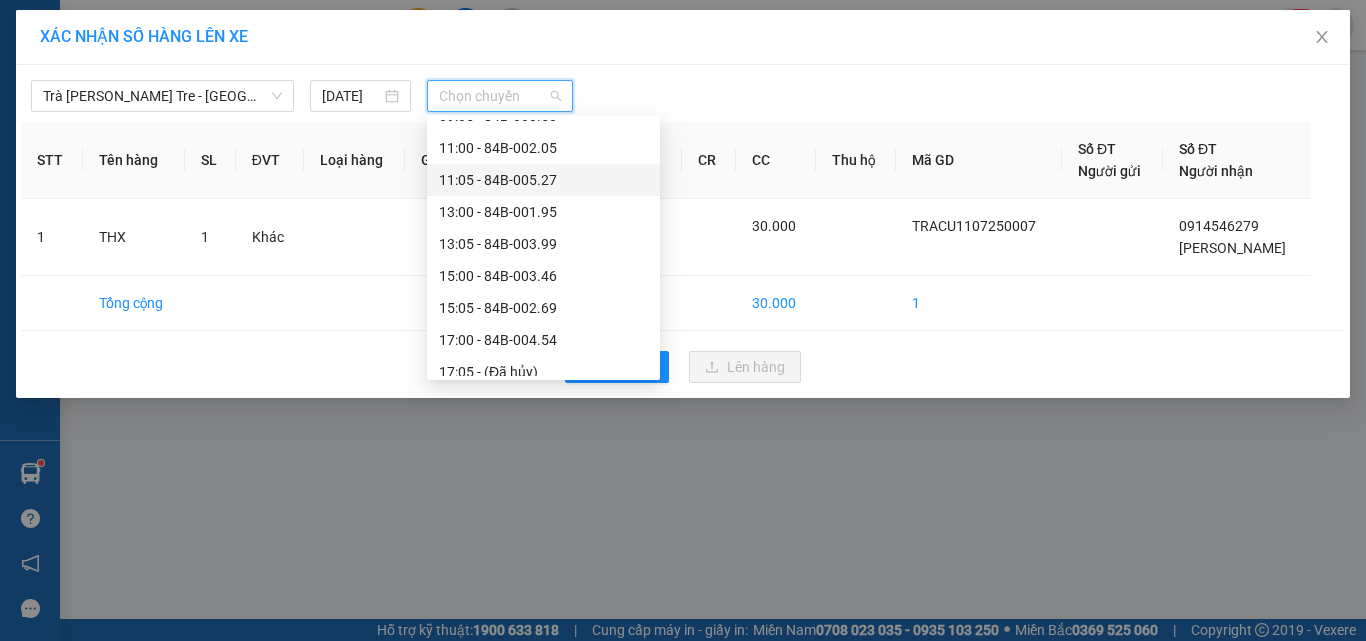 scroll, scrollTop: 544, scrollLeft: 0, axis: vertical 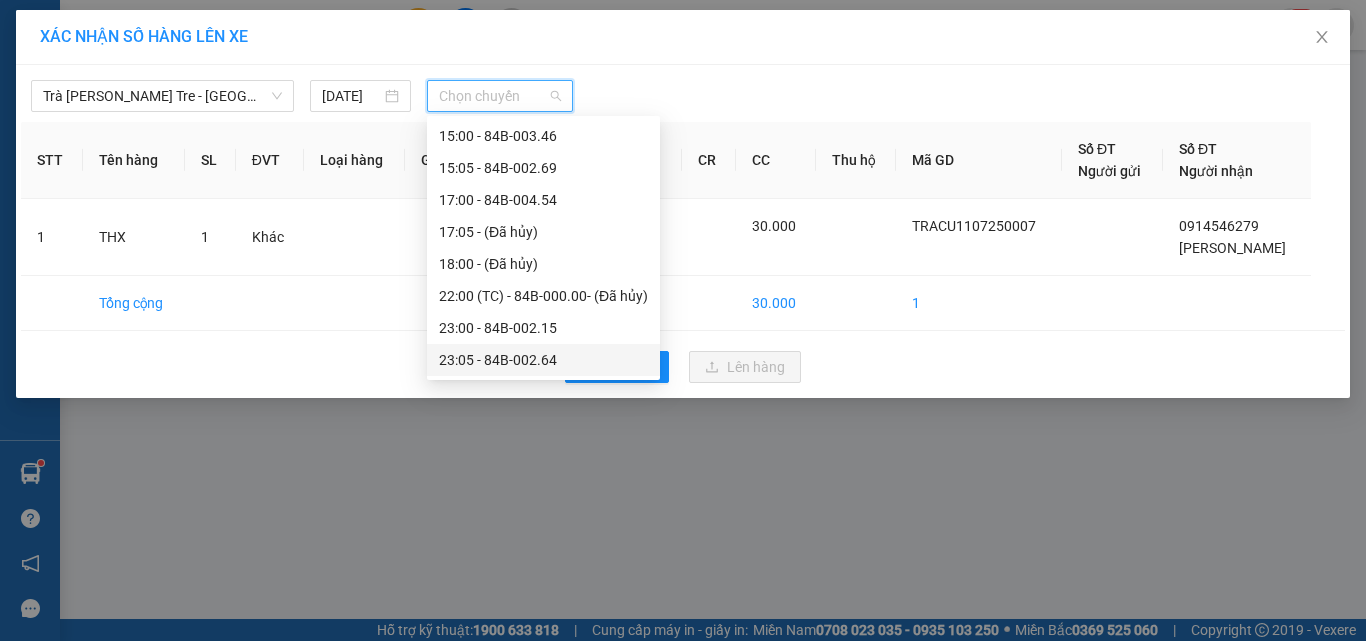 click on "23:05     - 84B-002.64" at bounding box center [543, 360] 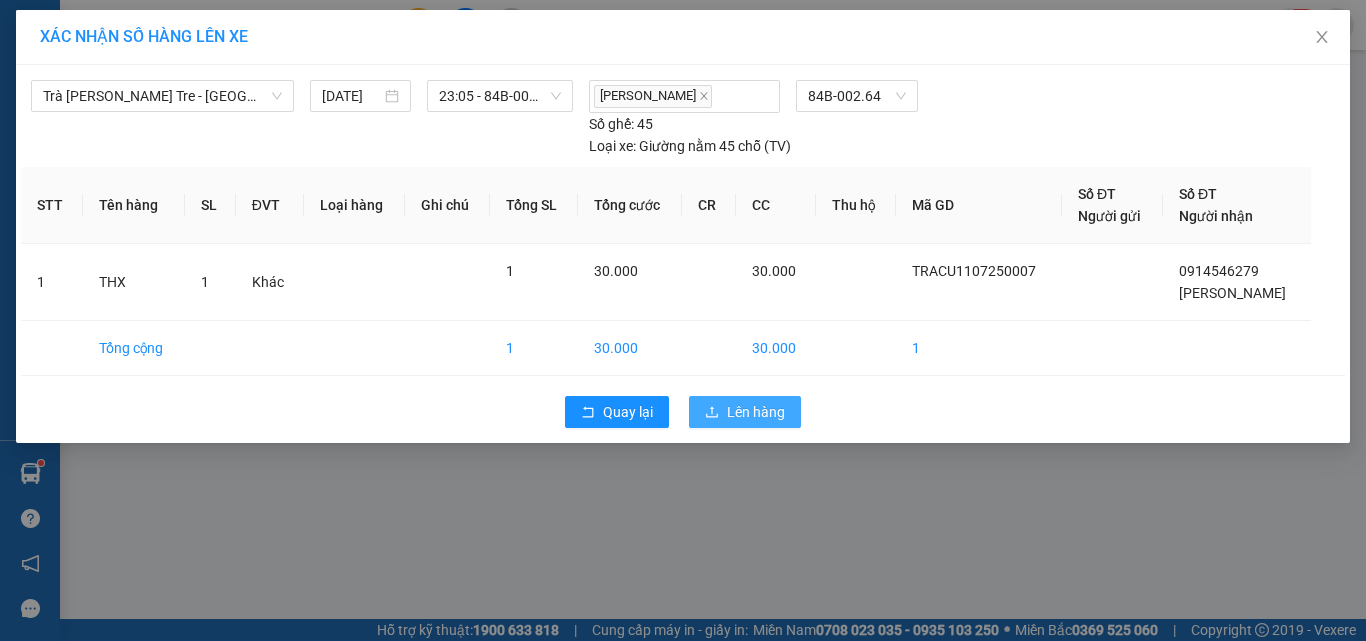 click on "Lên hàng" at bounding box center (756, 412) 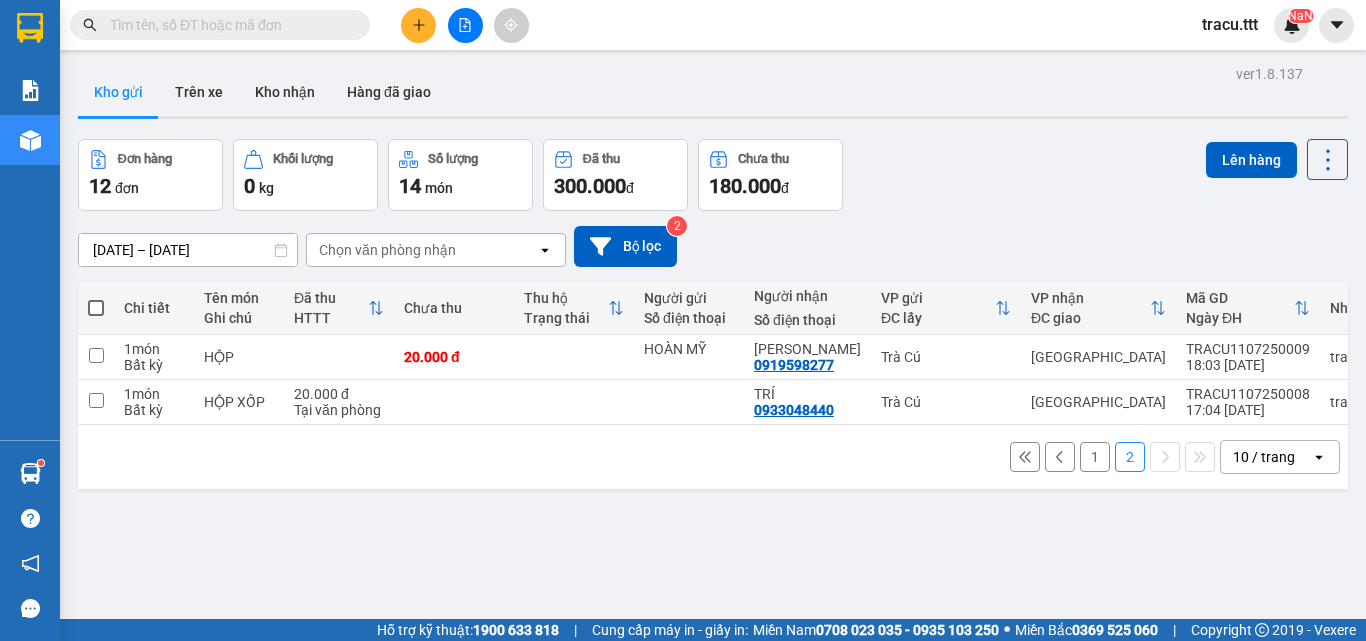 click on "1" at bounding box center [1095, 457] 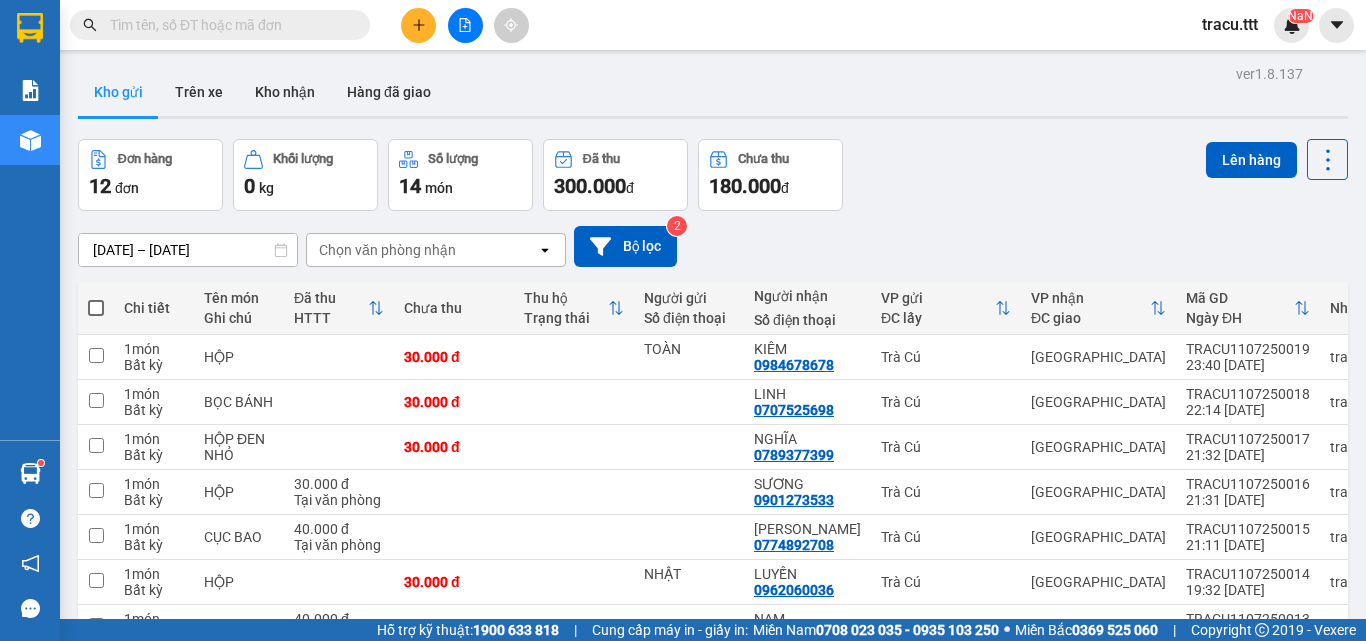 click at bounding box center [96, 308] 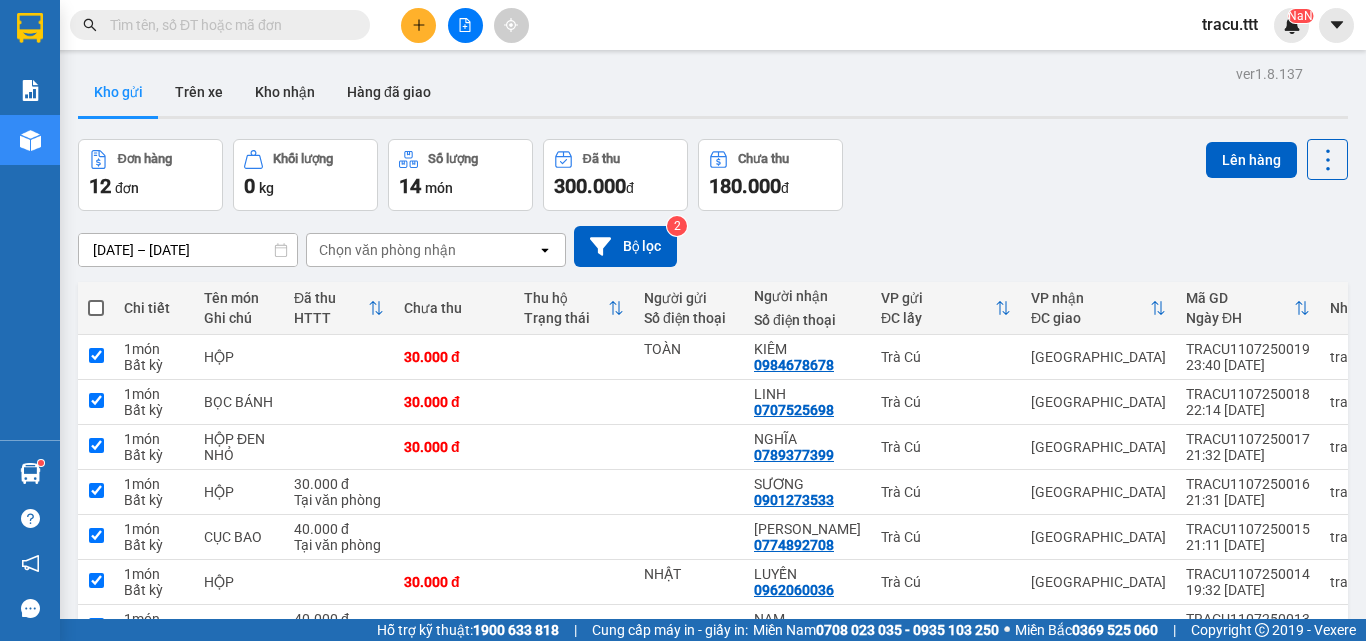 checkbox on "true" 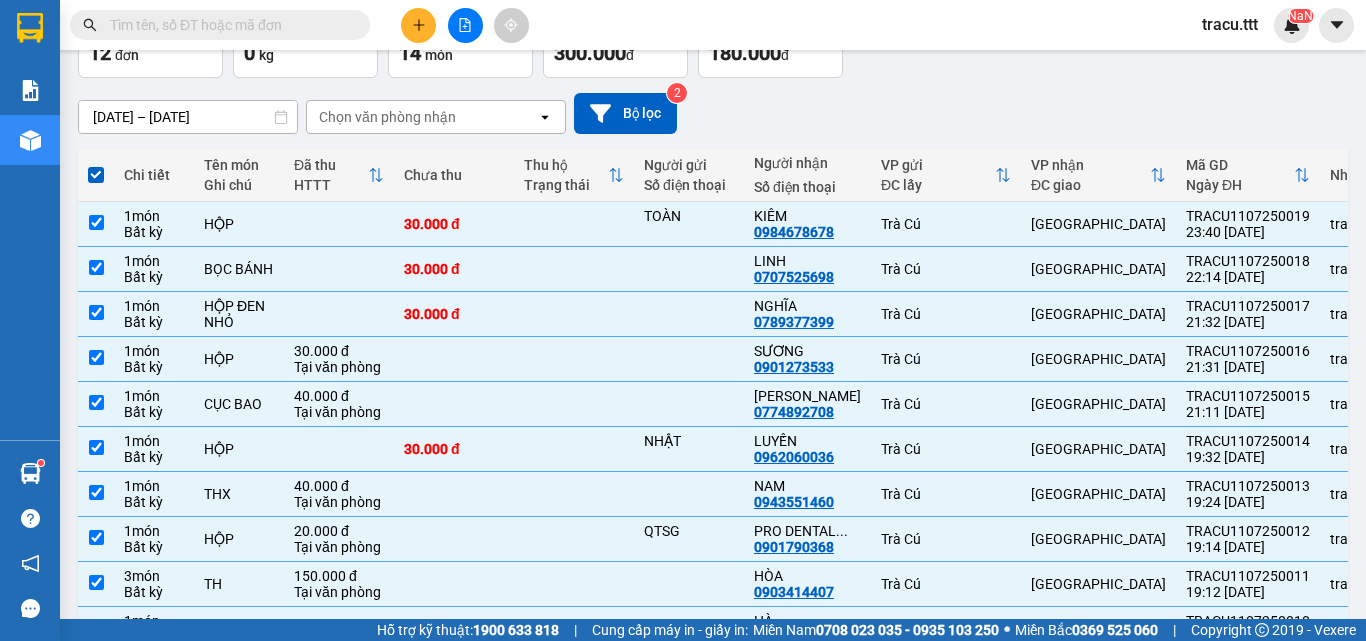 scroll, scrollTop: 0, scrollLeft: 0, axis: both 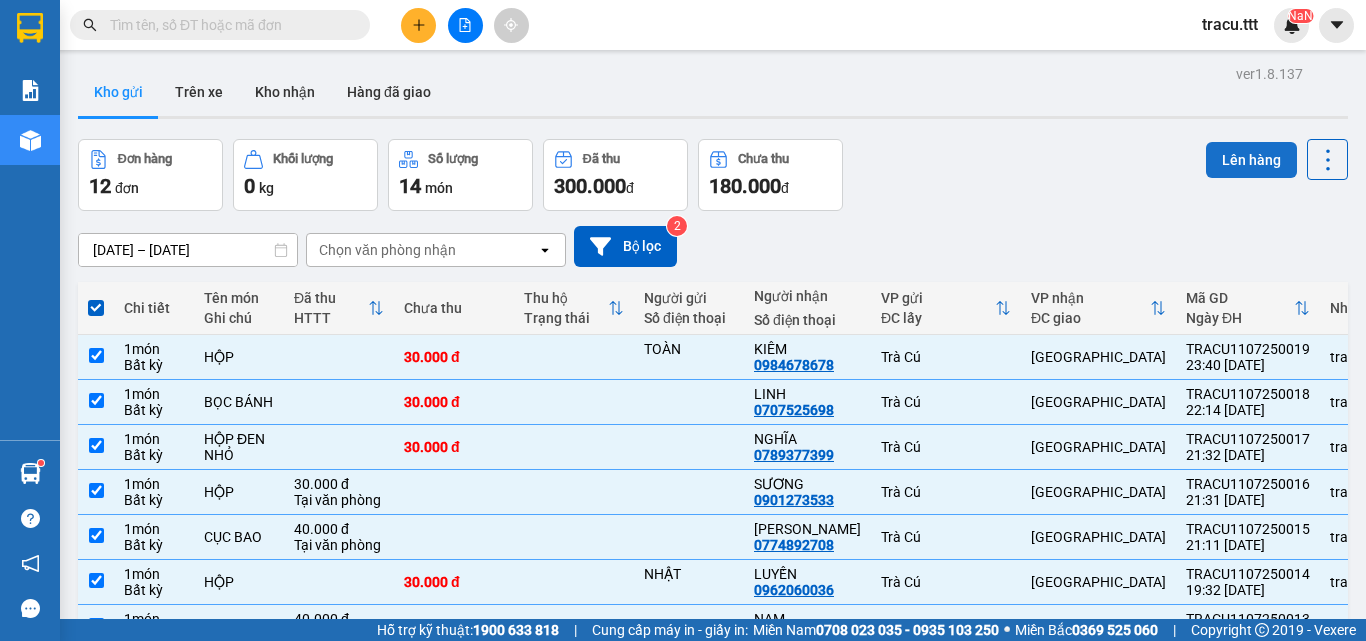 click on "Lên hàng" at bounding box center [1251, 160] 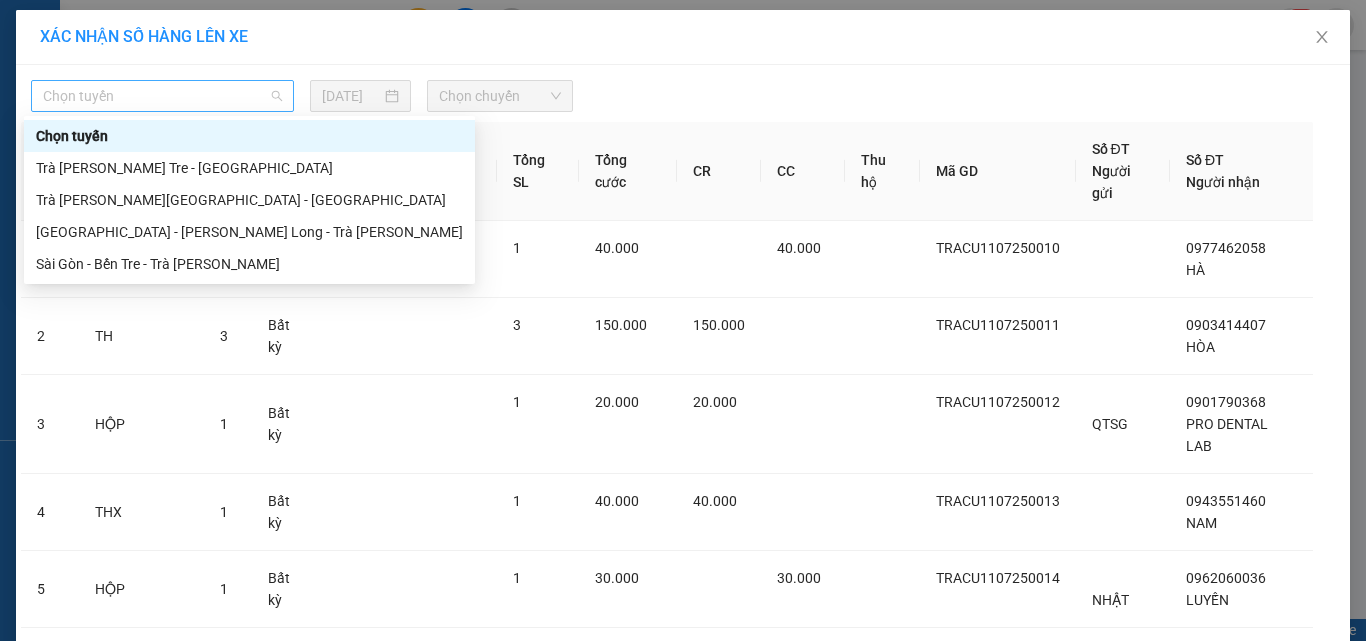 click on "Chọn tuyến" at bounding box center (162, 96) 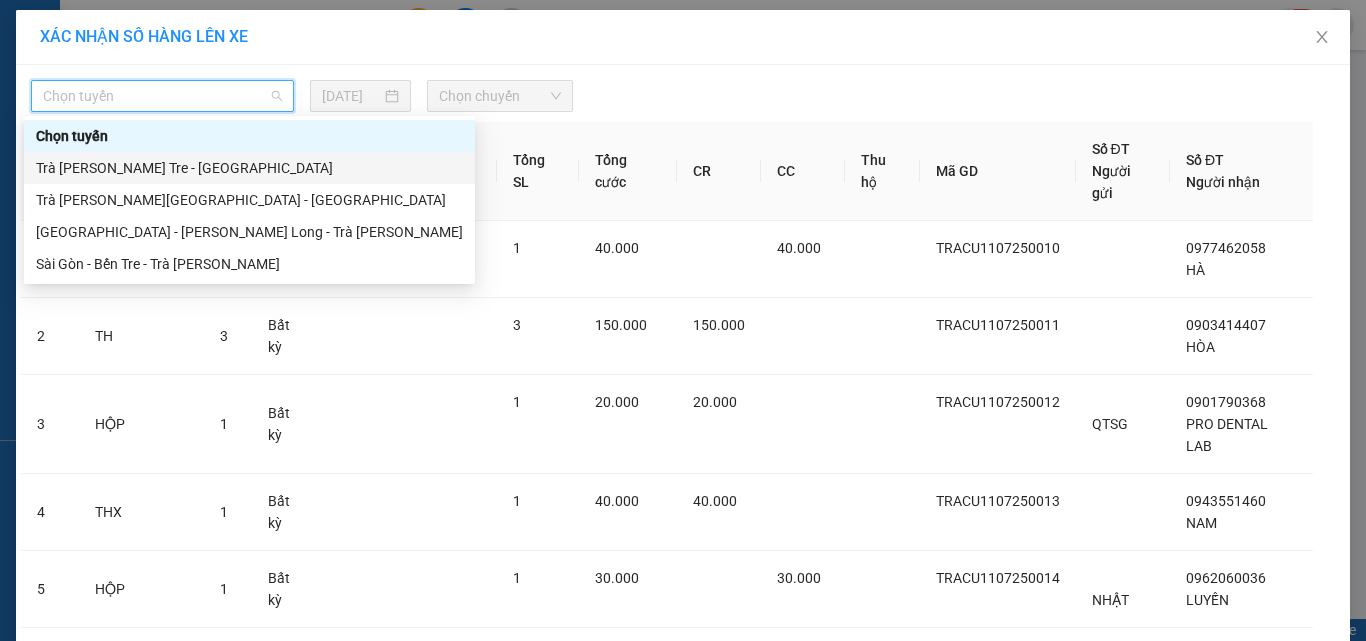 click on "Trà [PERSON_NAME] Tre - [GEOGRAPHIC_DATA]" at bounding box center (249, 168) 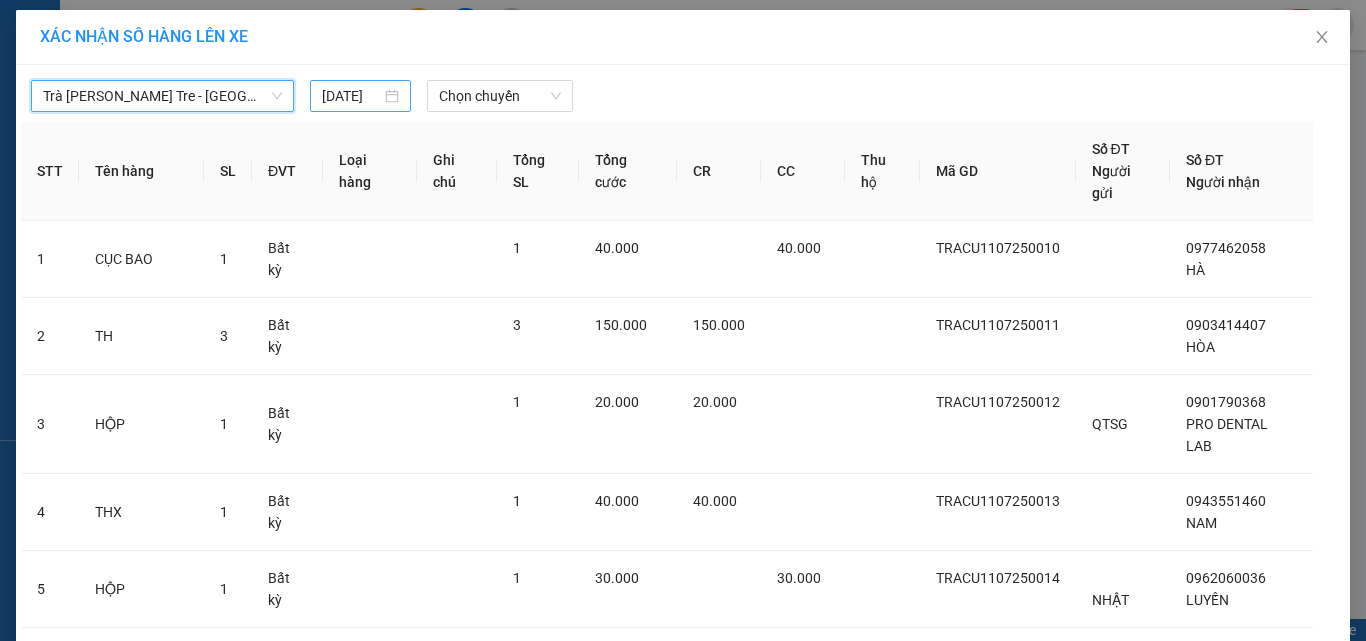 click on "[DATE]" at bounding box center [351, 96] 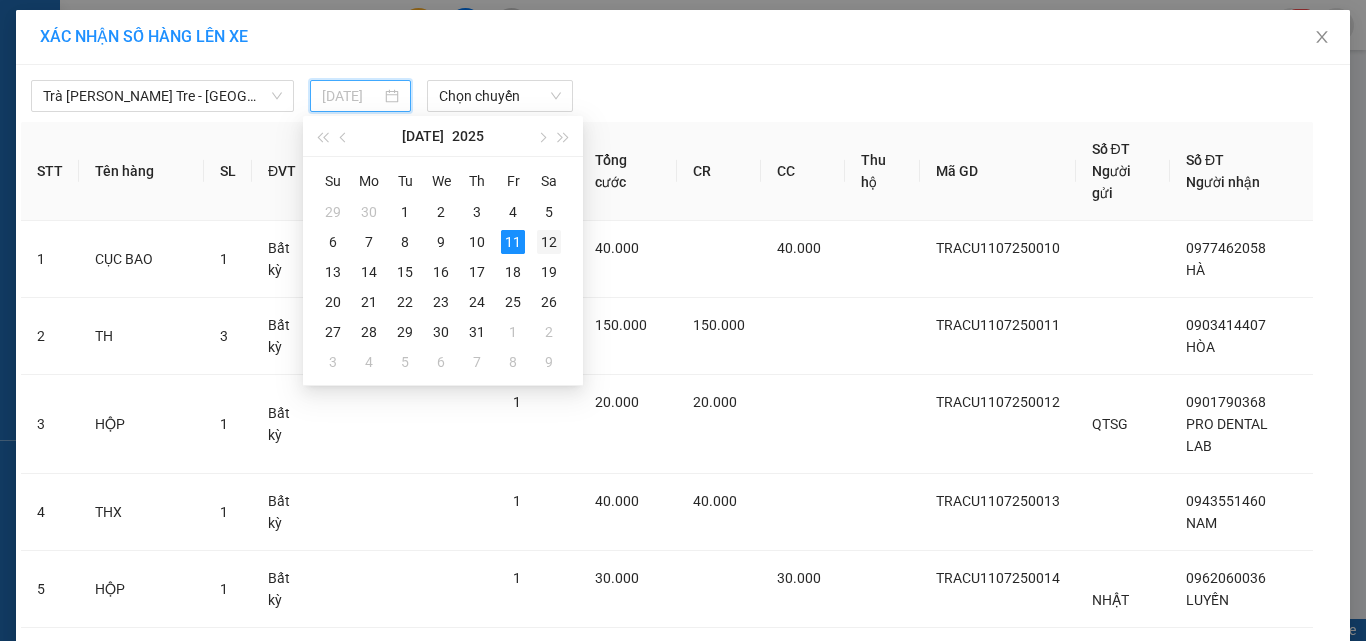 click on "12" at bounding box center (549, 242) 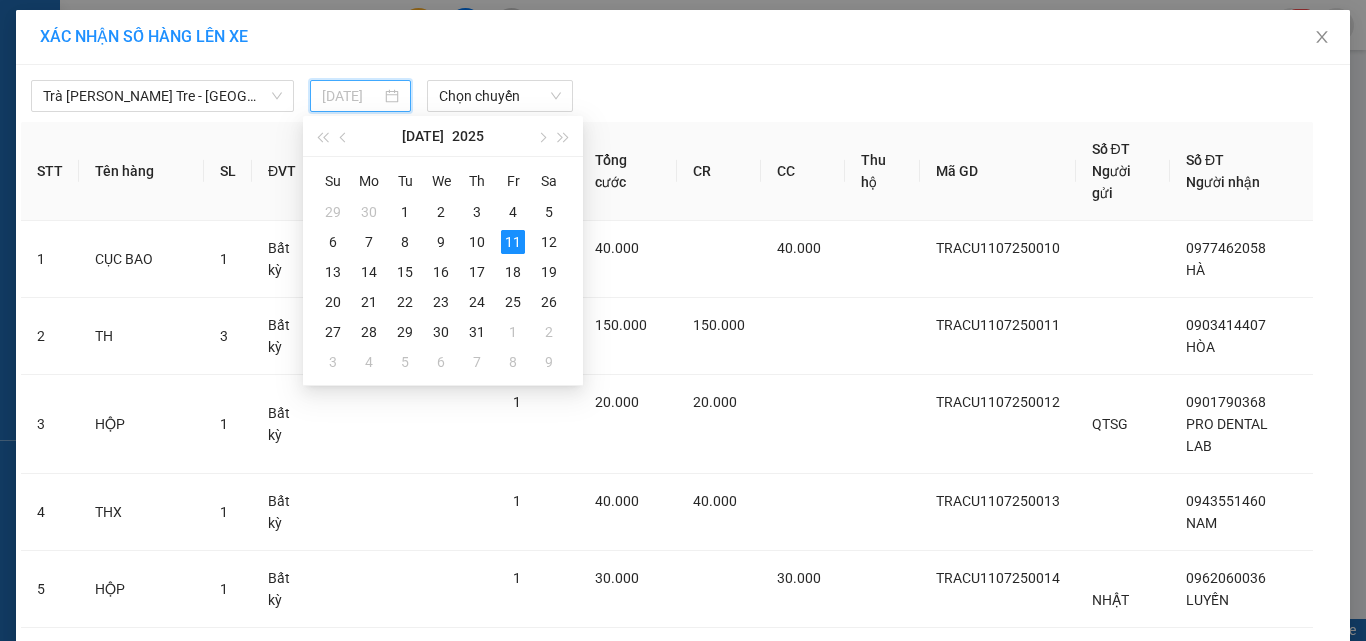 type on "[DATE]" 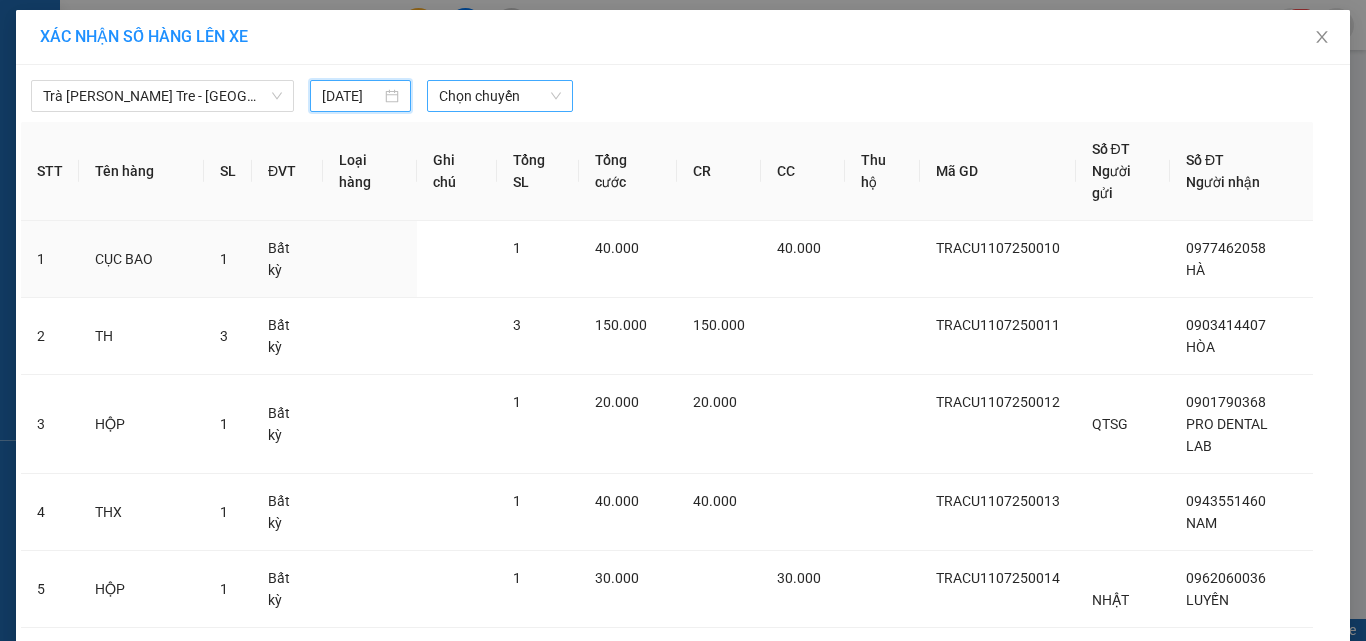 click on "Chọn chuyến" at bounding box center (500, 96) 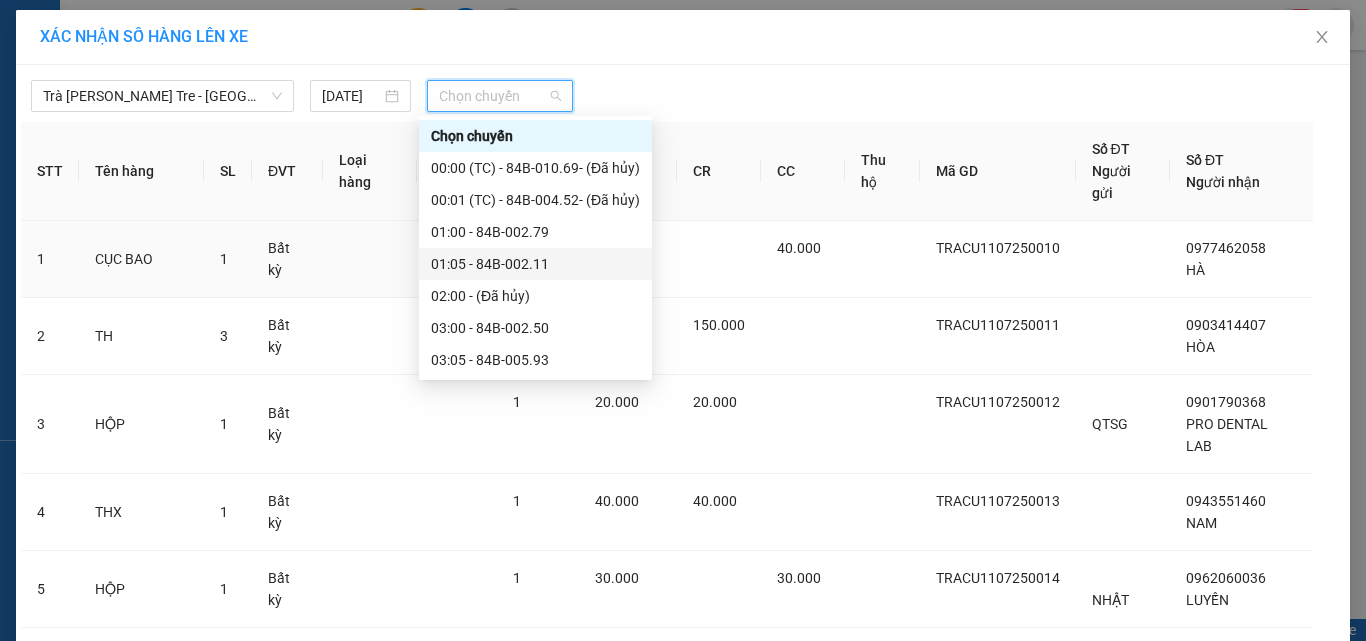 click on "01:05     - 84B-002.11" at bounding box center [535, 264] 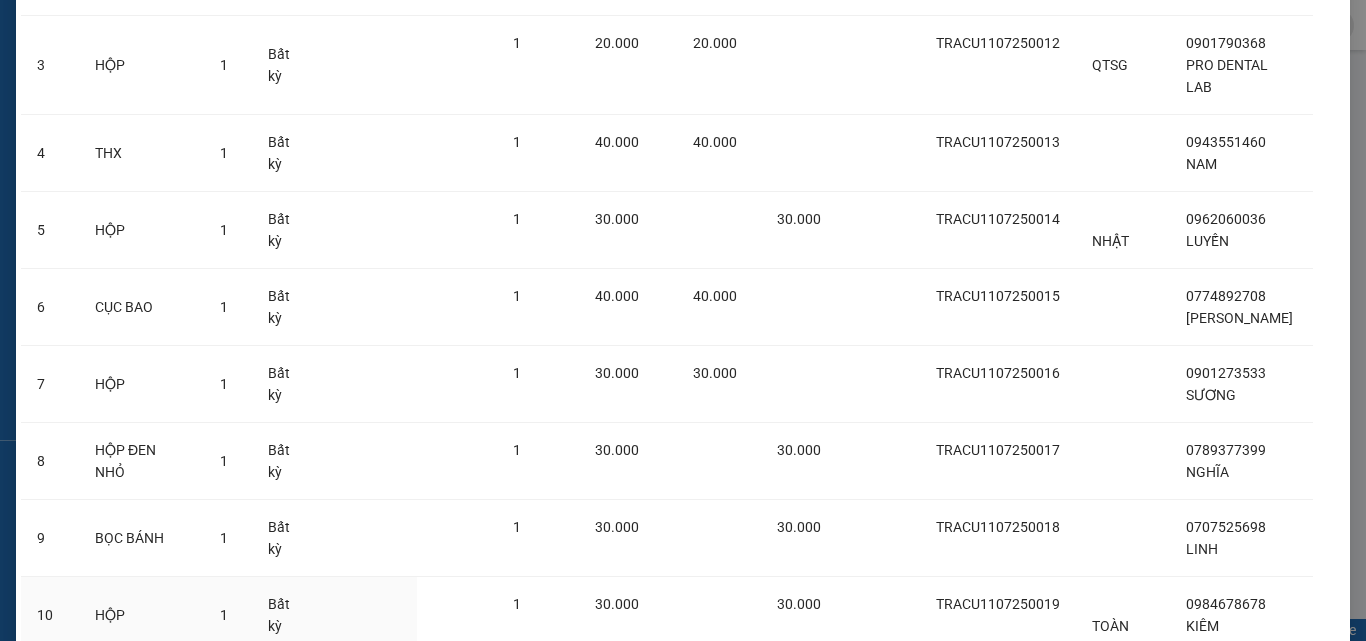 scroll, scrollTop: 519, scrollLeft: 0, axis: vertical 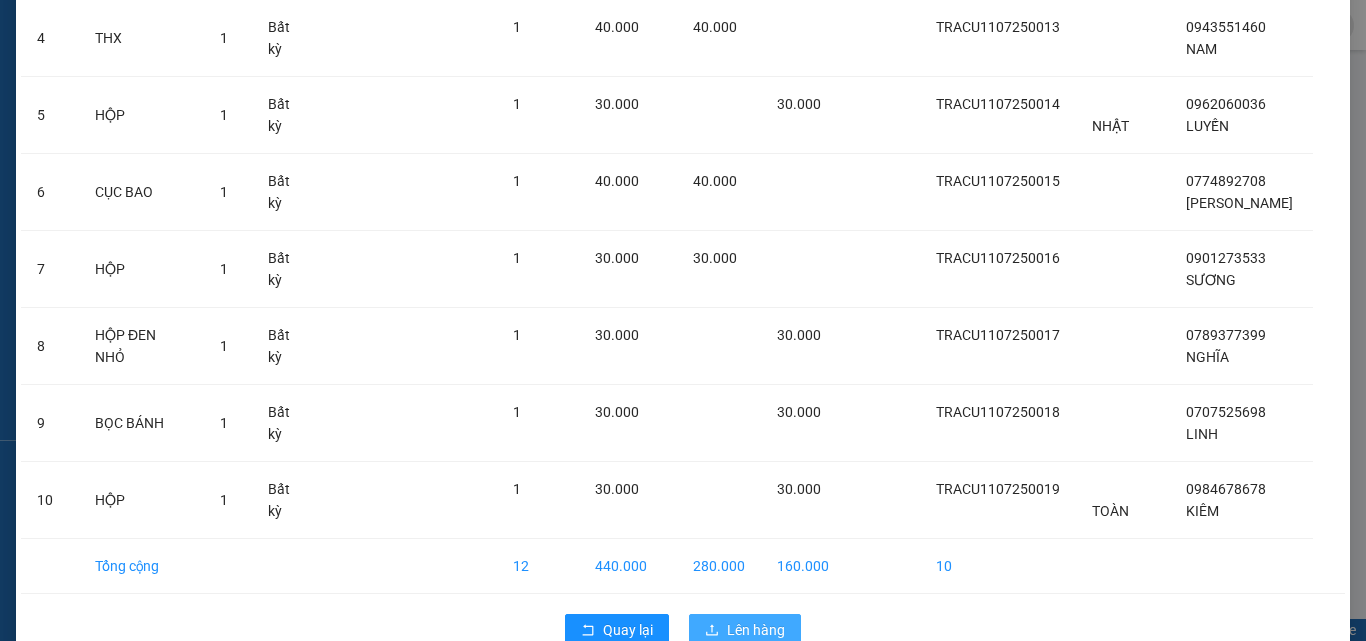click on "Lên hàng" at bounding box center (745, 630) 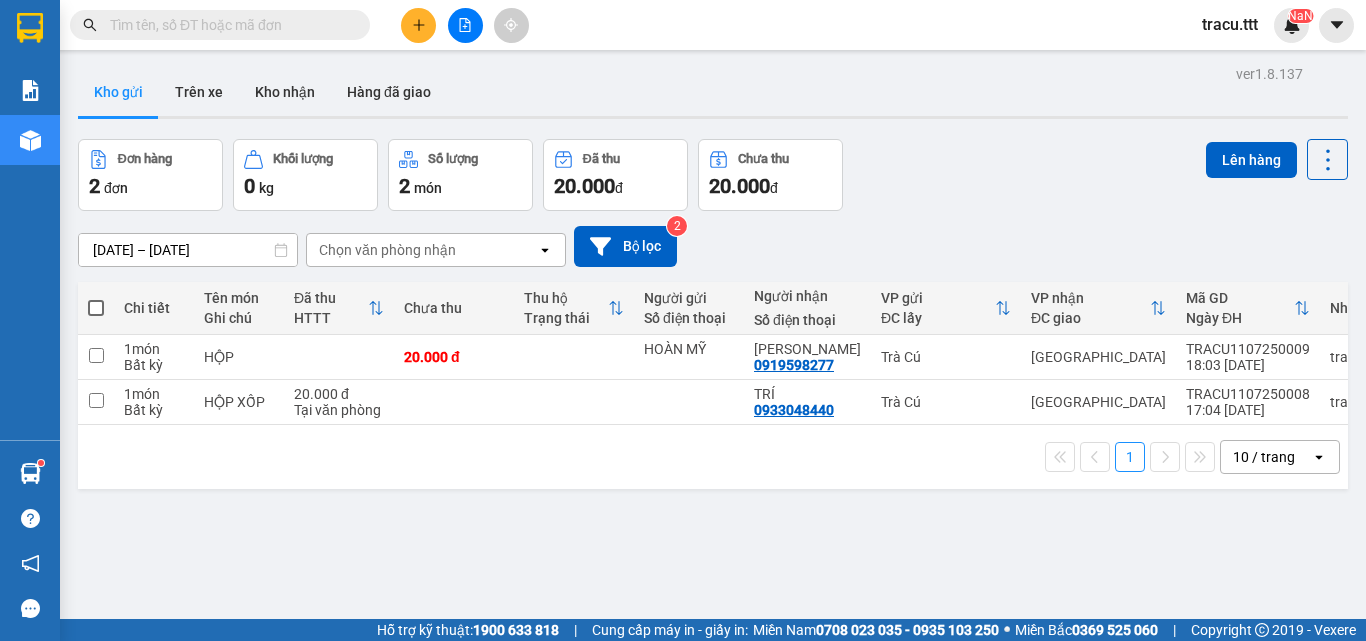 click at bounding box center (96, 308) 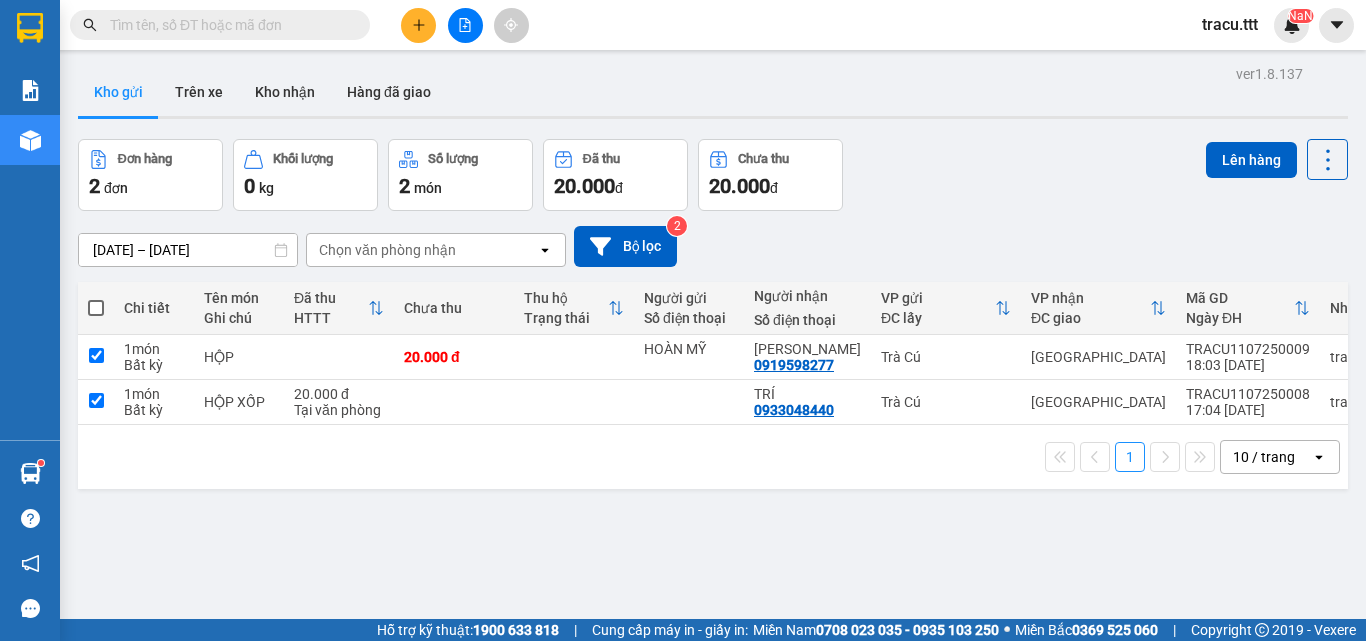checkbox on "true" 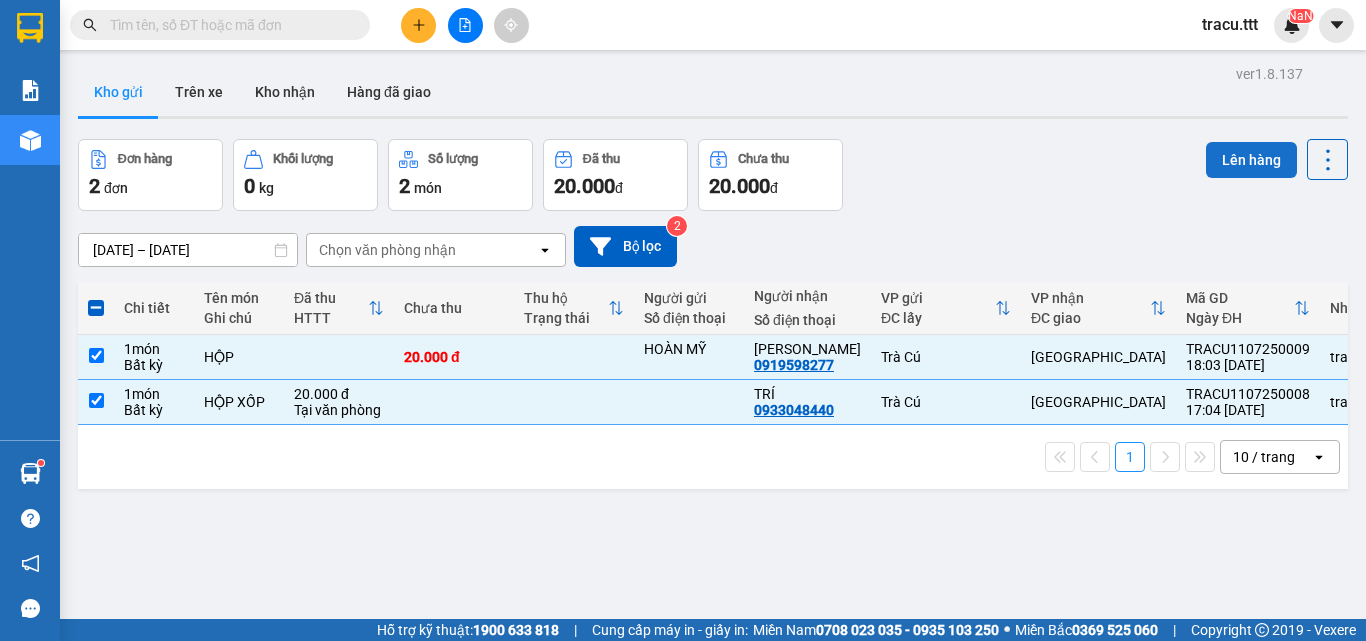 click on "Lên hàng" at bounding box center [1251, 160] 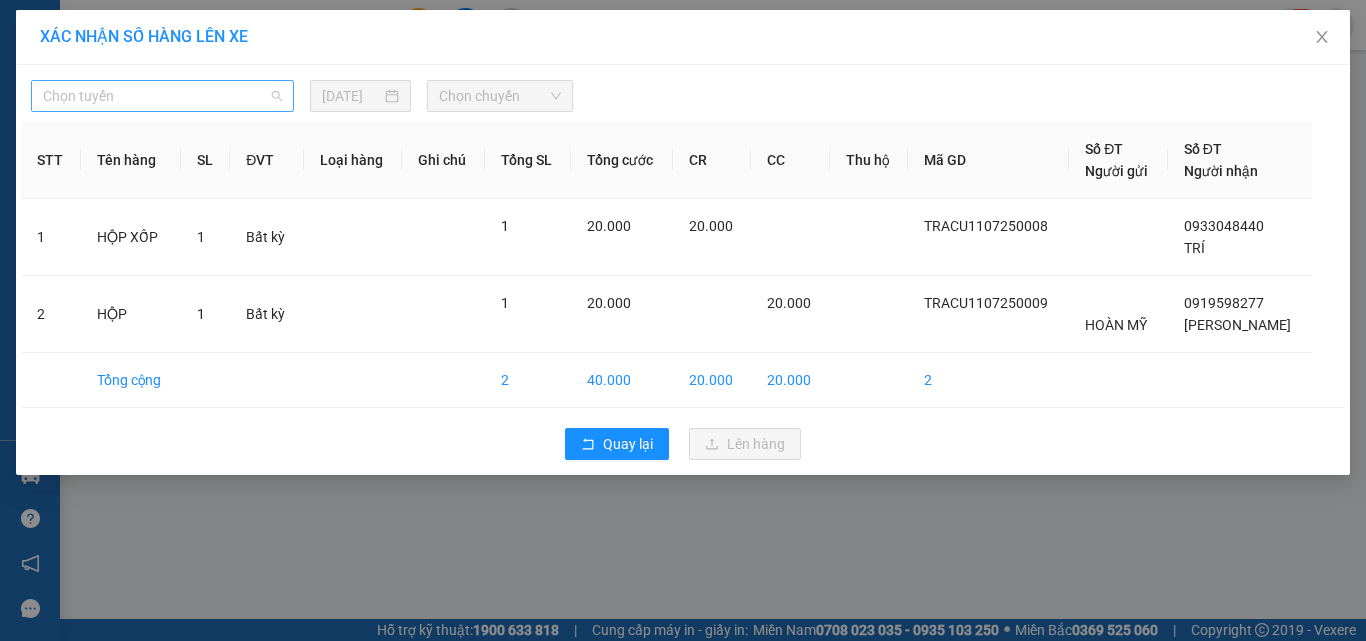 click on "Chọn tuyến" at bounding box center (162, 96) 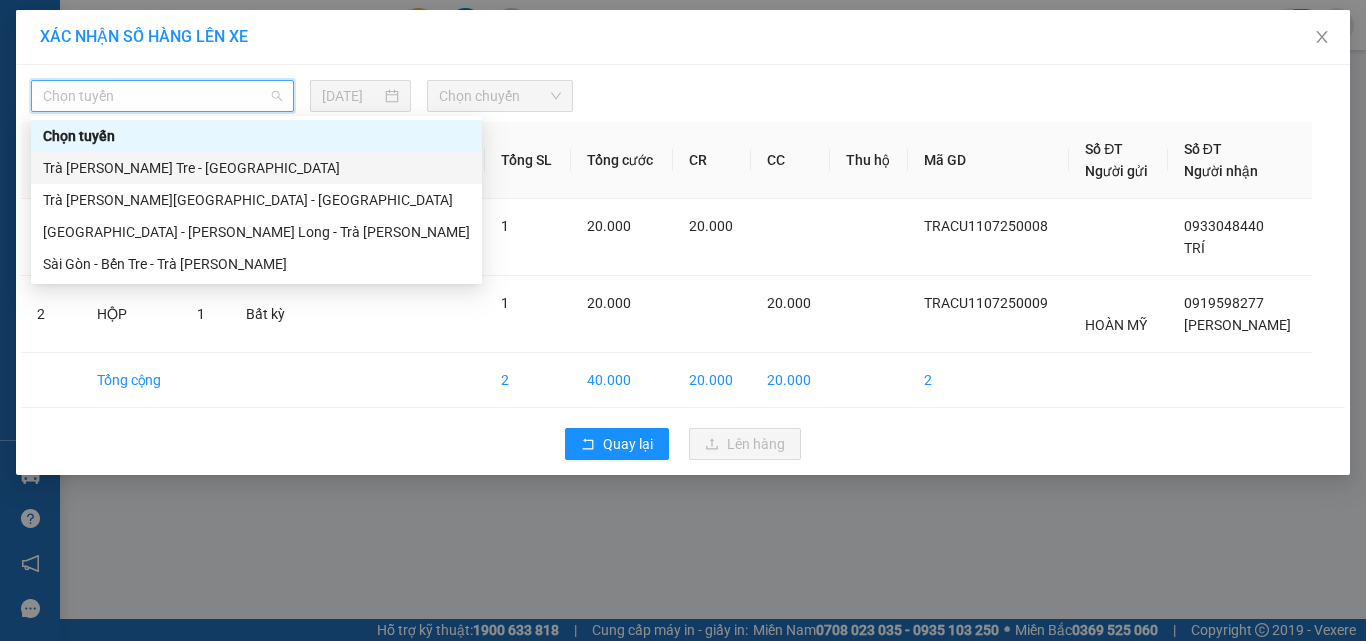 click on "Trà [PERSON_NAME] Tre - [GEOGRAPHIC_DATA]" at bounding box center [256, 168] 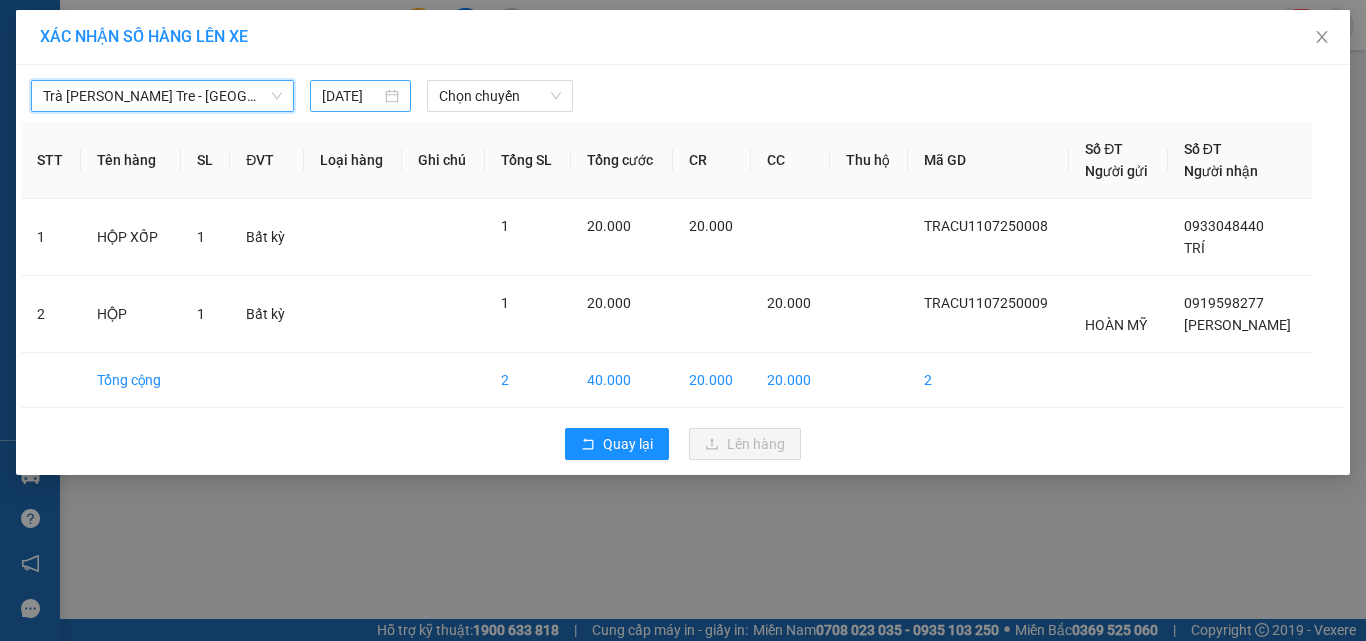 click on "[DATE]" at bounding box center [360, 96] 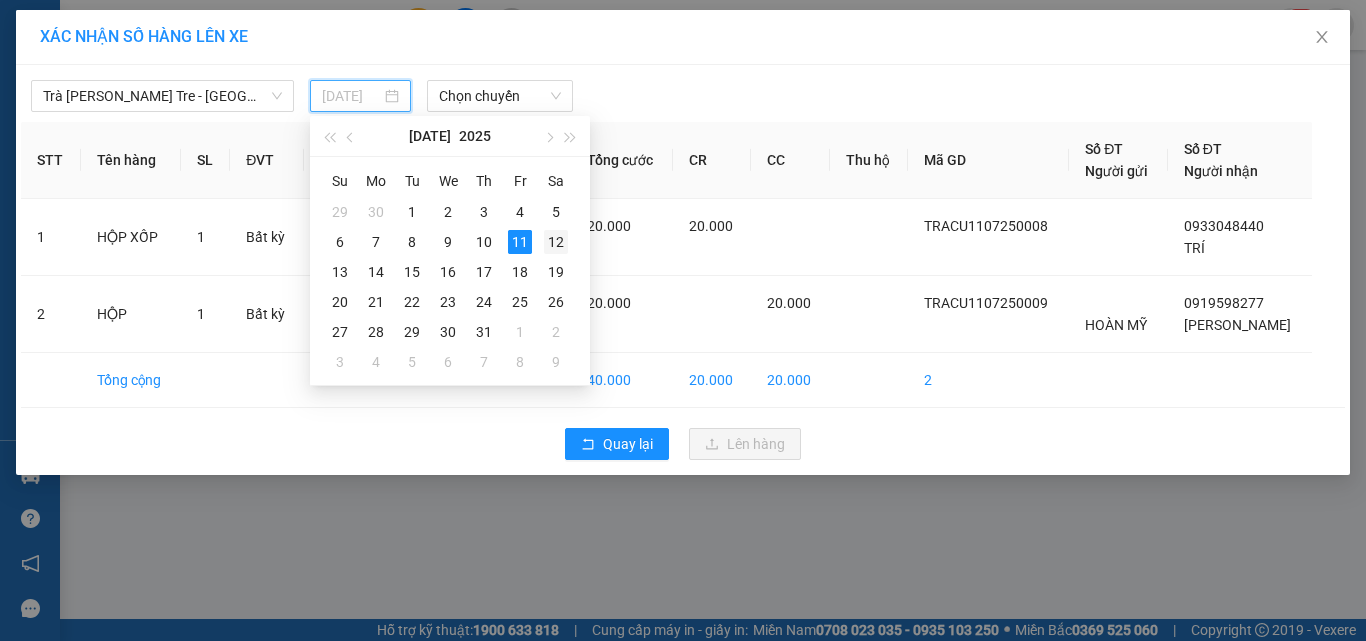click on "12" at bounding box center [556, 242] 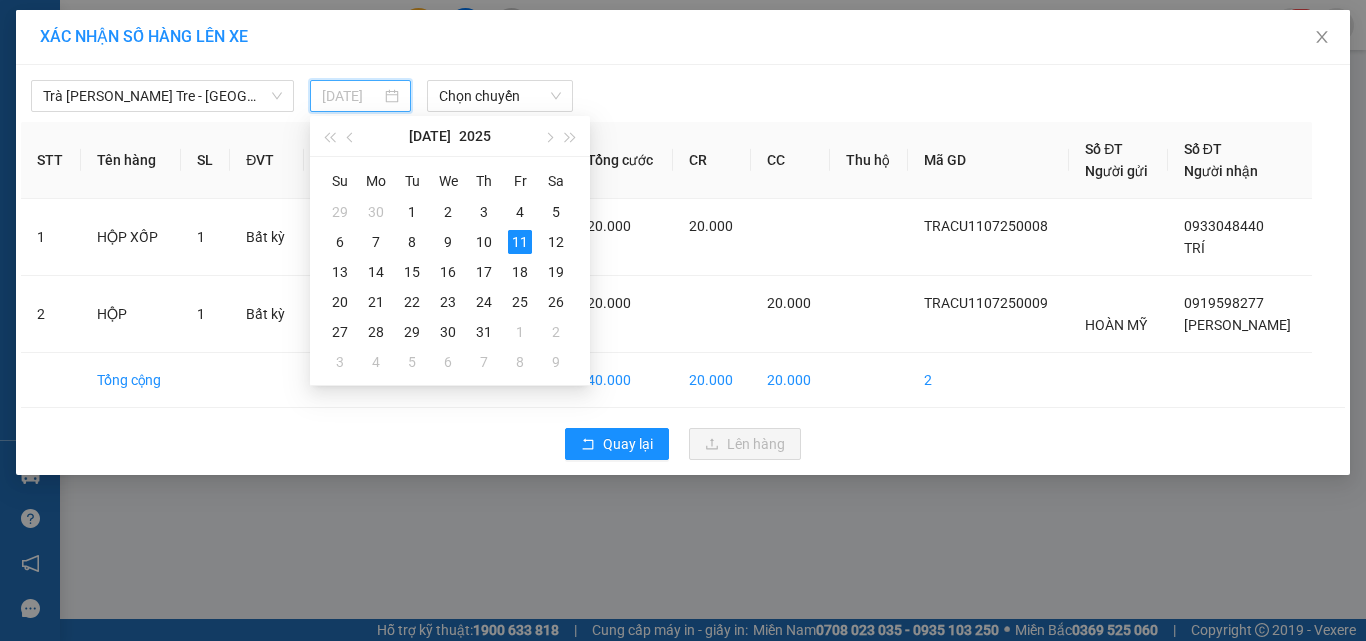 type on "[DATE]" 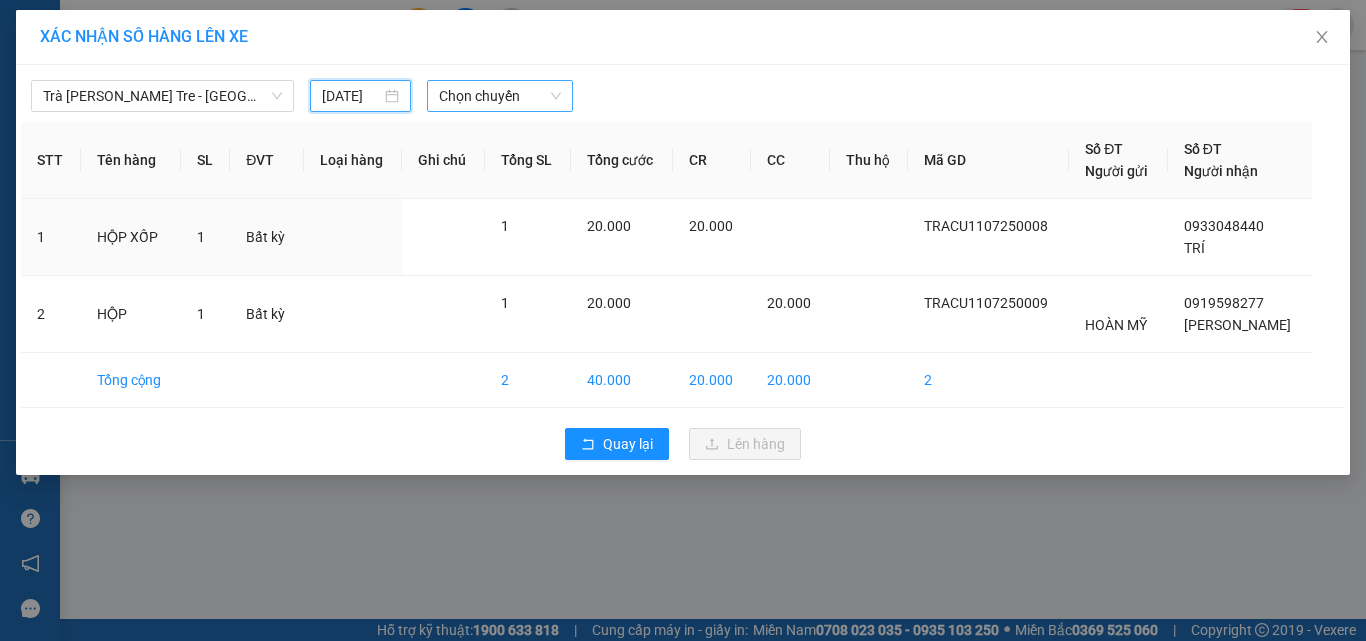 click on "Chọn chuyến" at bounding box center (500, 96) 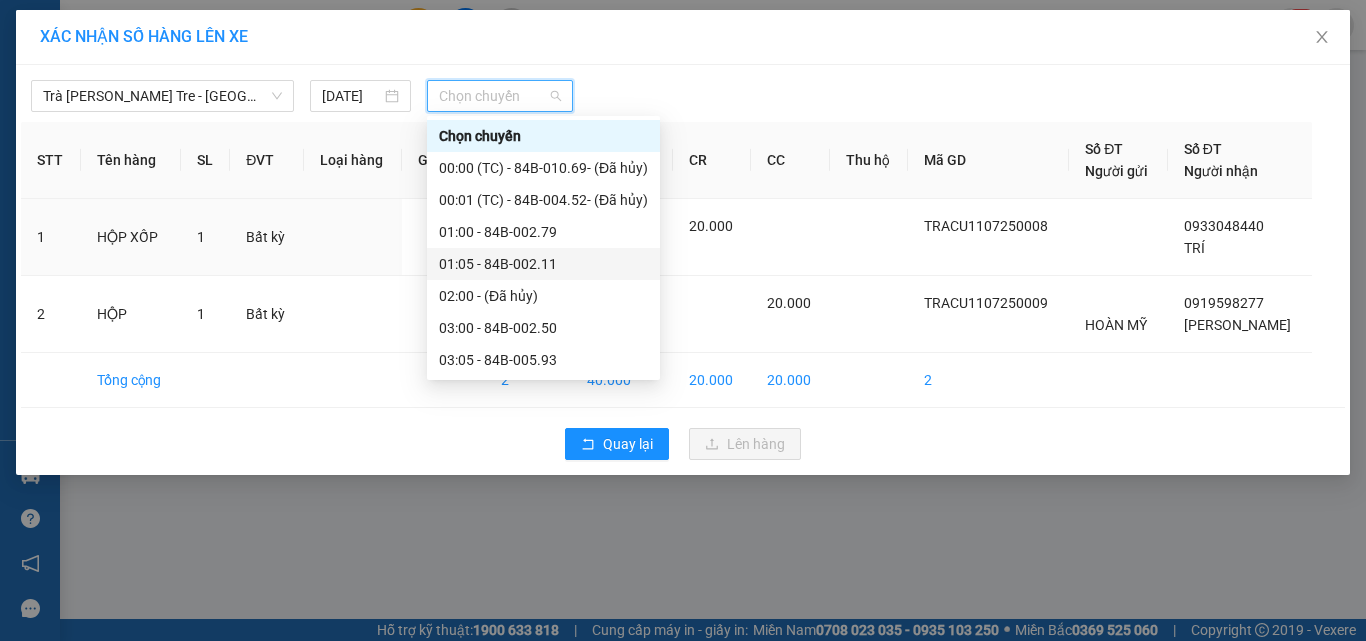 click on "01:05     - 84B-002.11" at bounding box center [543, 264] 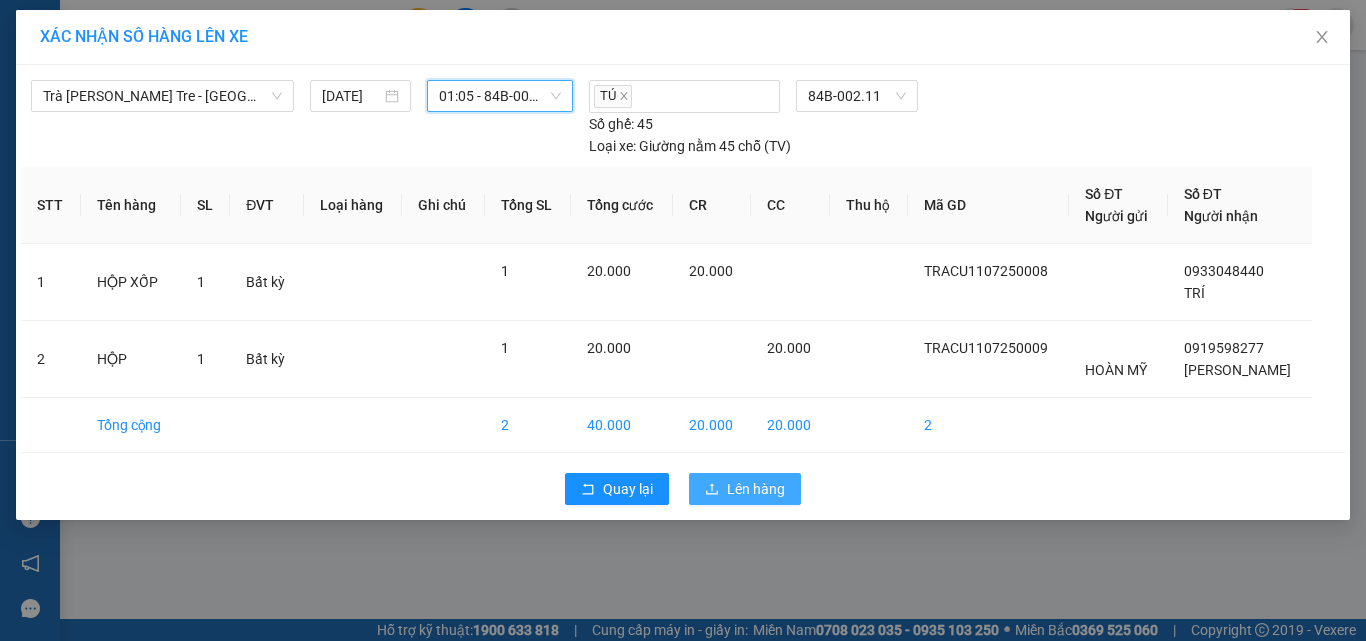 click on "Lên hàng" at bounding box center (756, 489) 